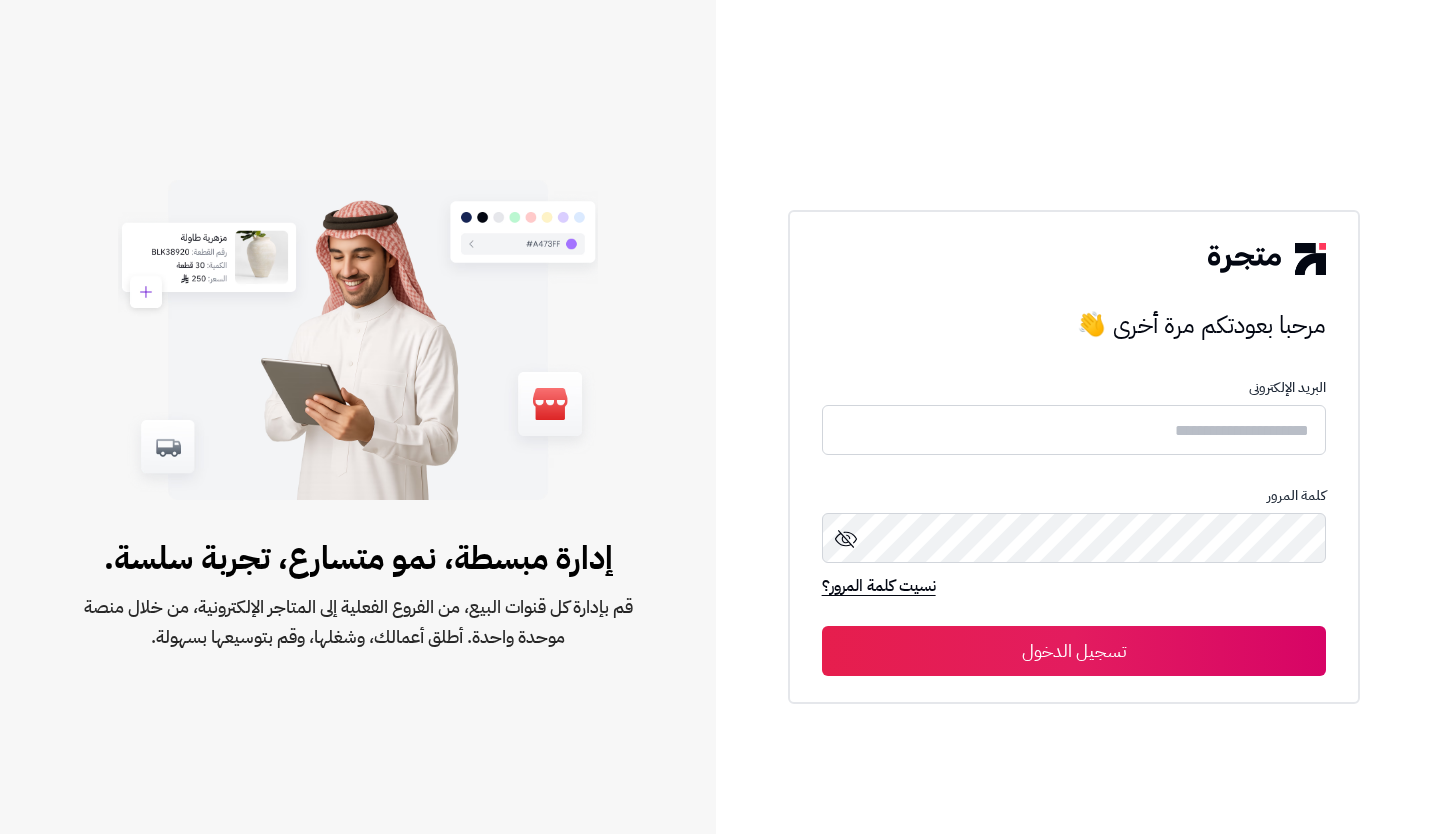 scroll, scrollTop: 0, scrollLeft: 0, axis: both 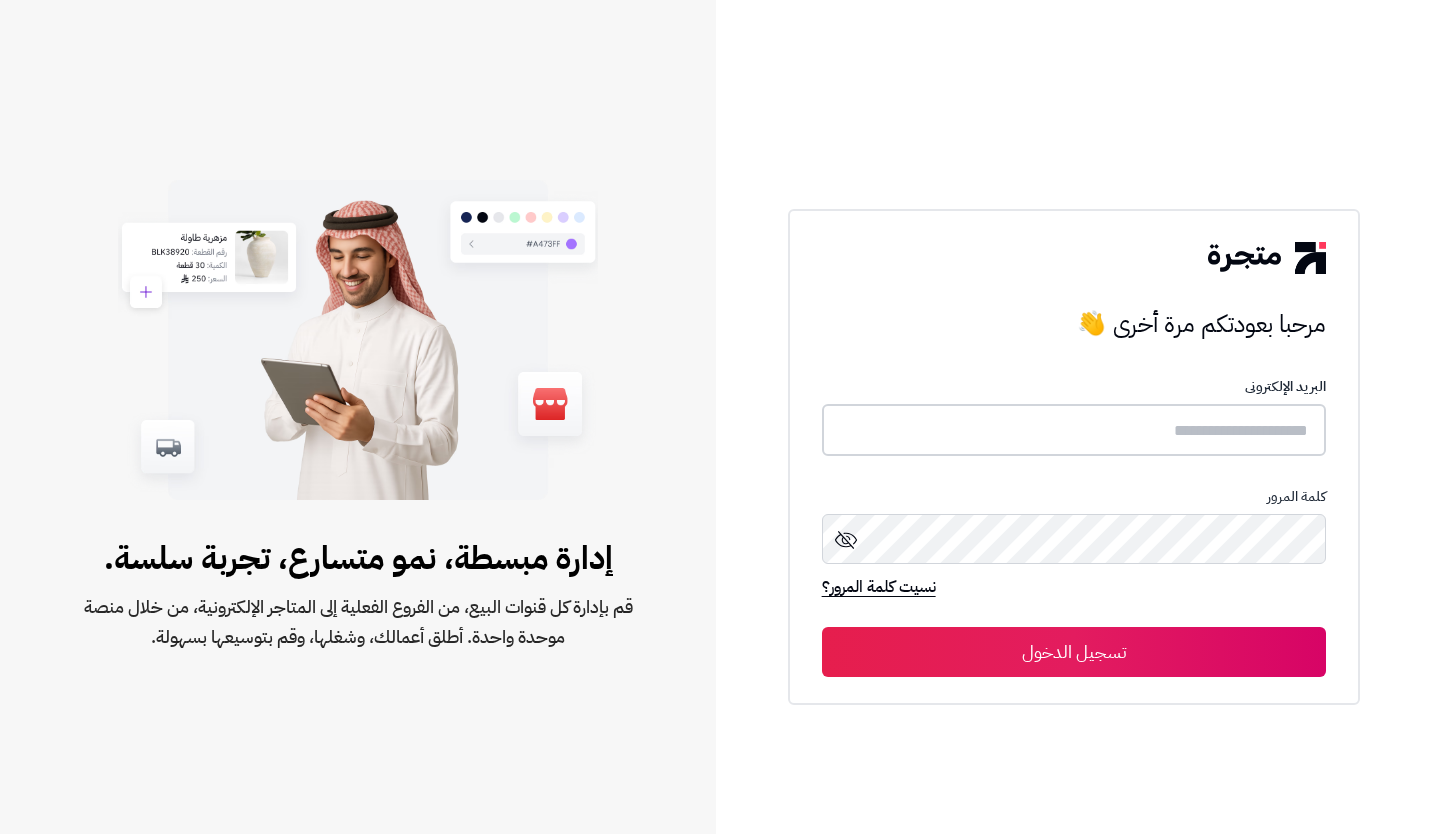 type on "*****" 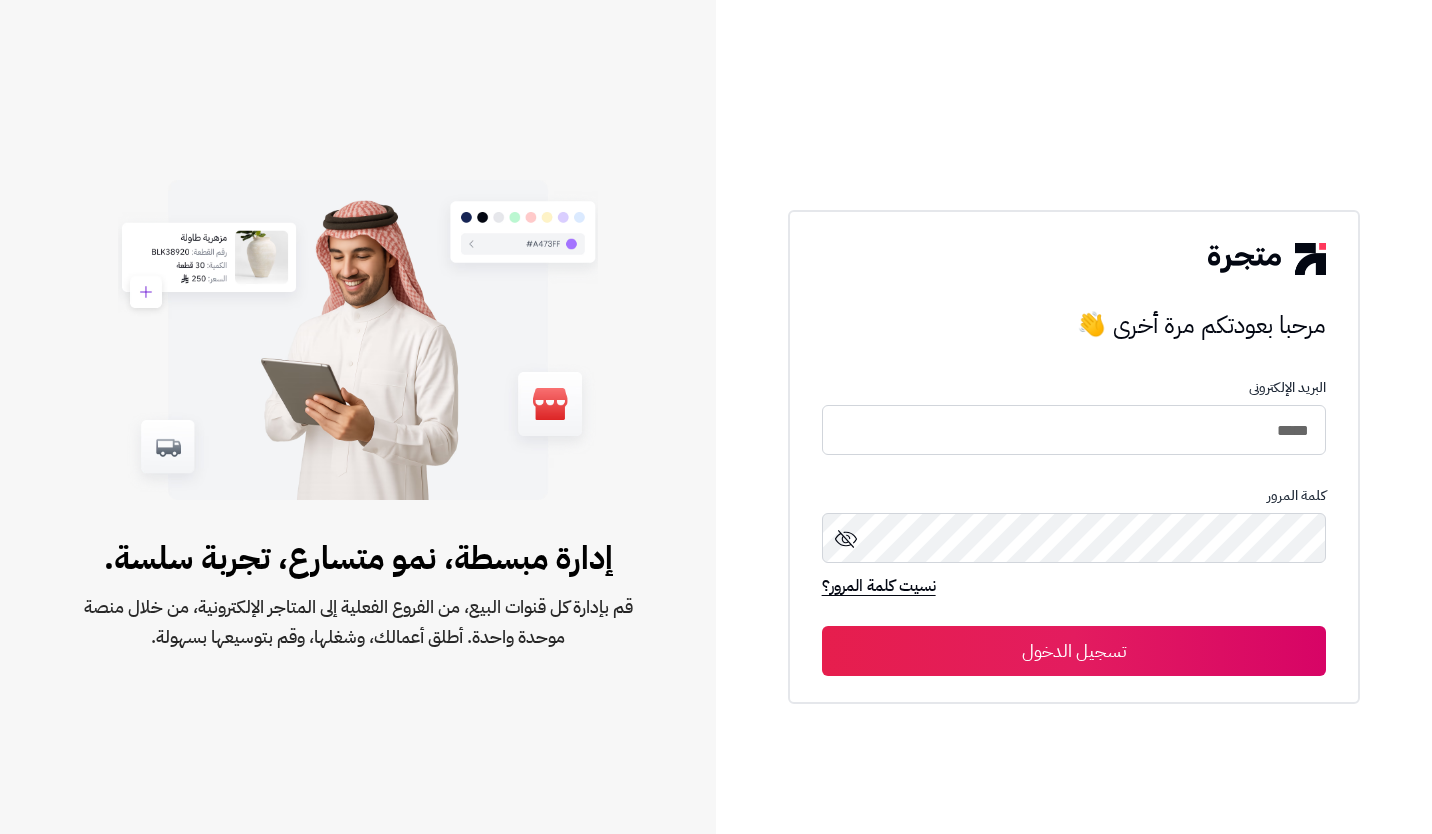 click on "تسجيل الدخول" at bounding box center (1074, 651) 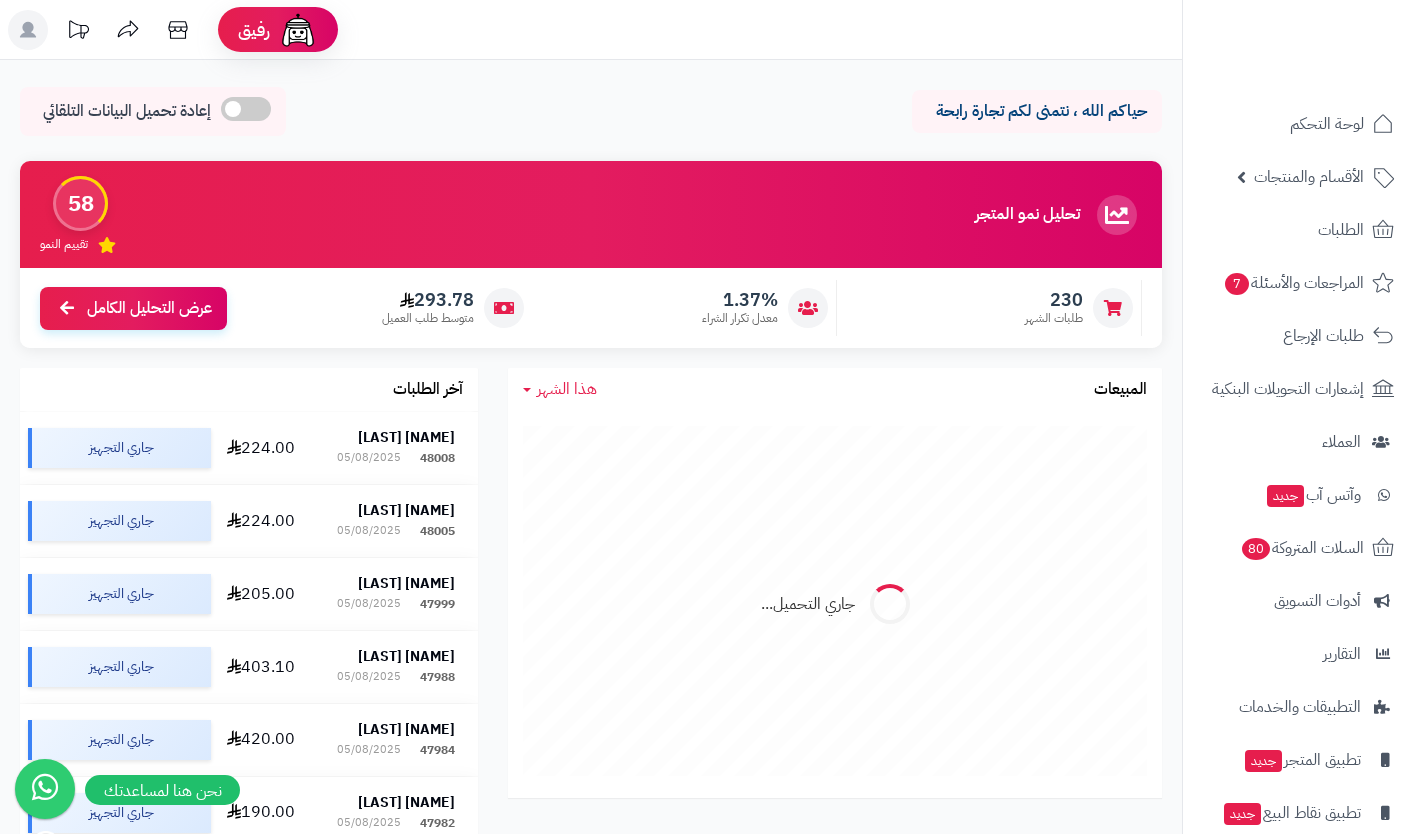 scroll, scrollTop: 0, scrollLeft: 0, axis: both 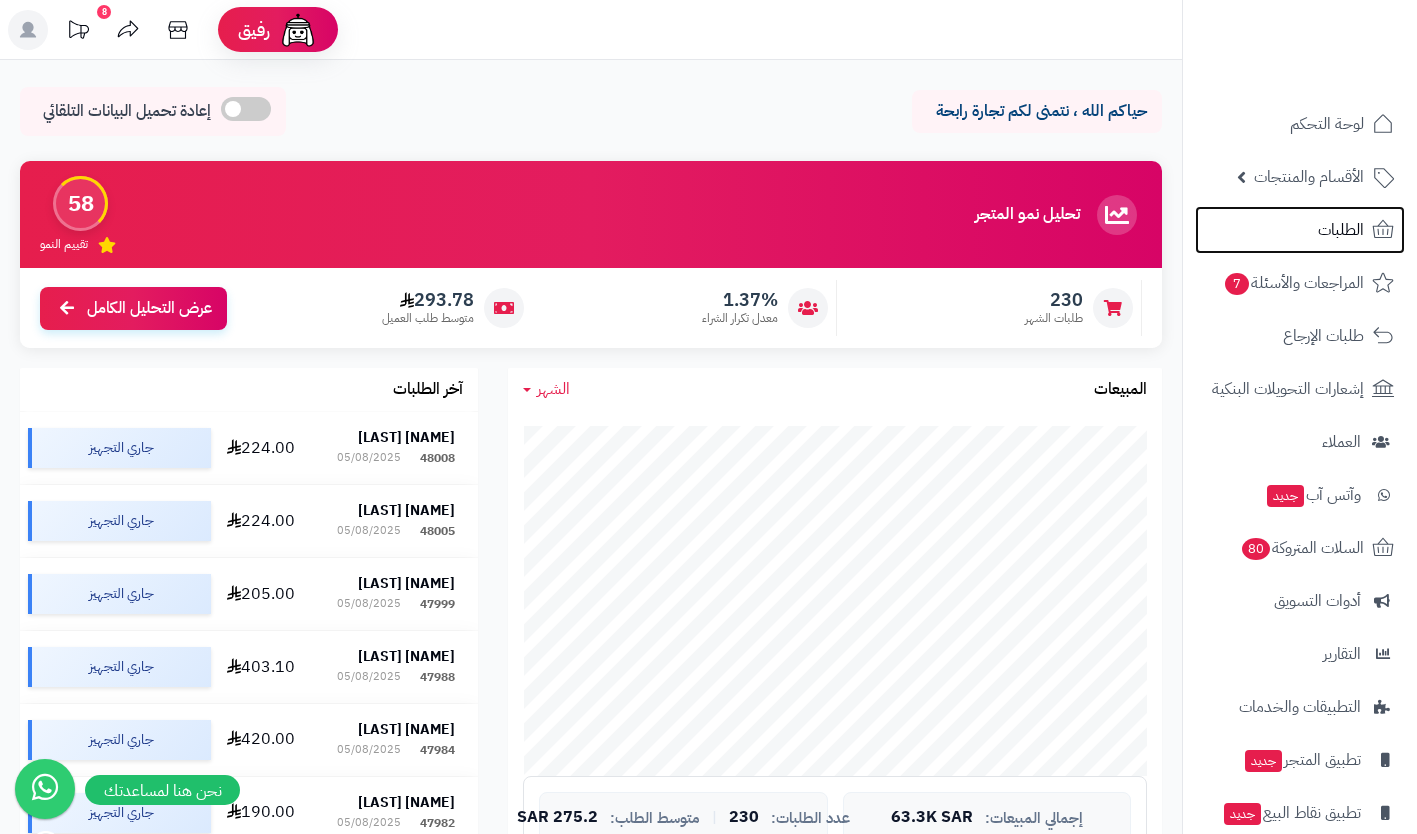 click on "الطلبات" at bounding box center (1341, 230) 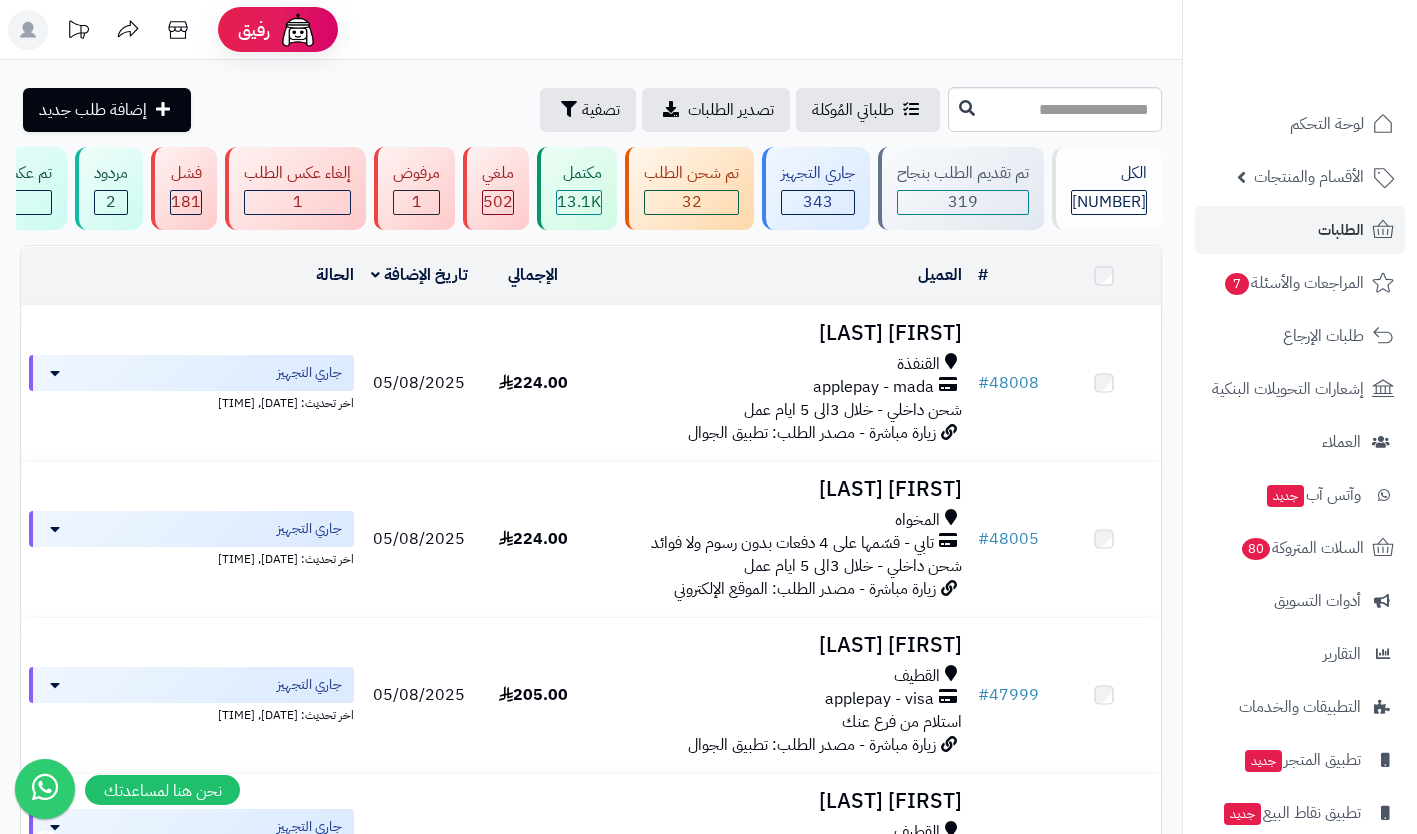 scroll, scrollTop: 0, scrollLeft: 0, axis: both 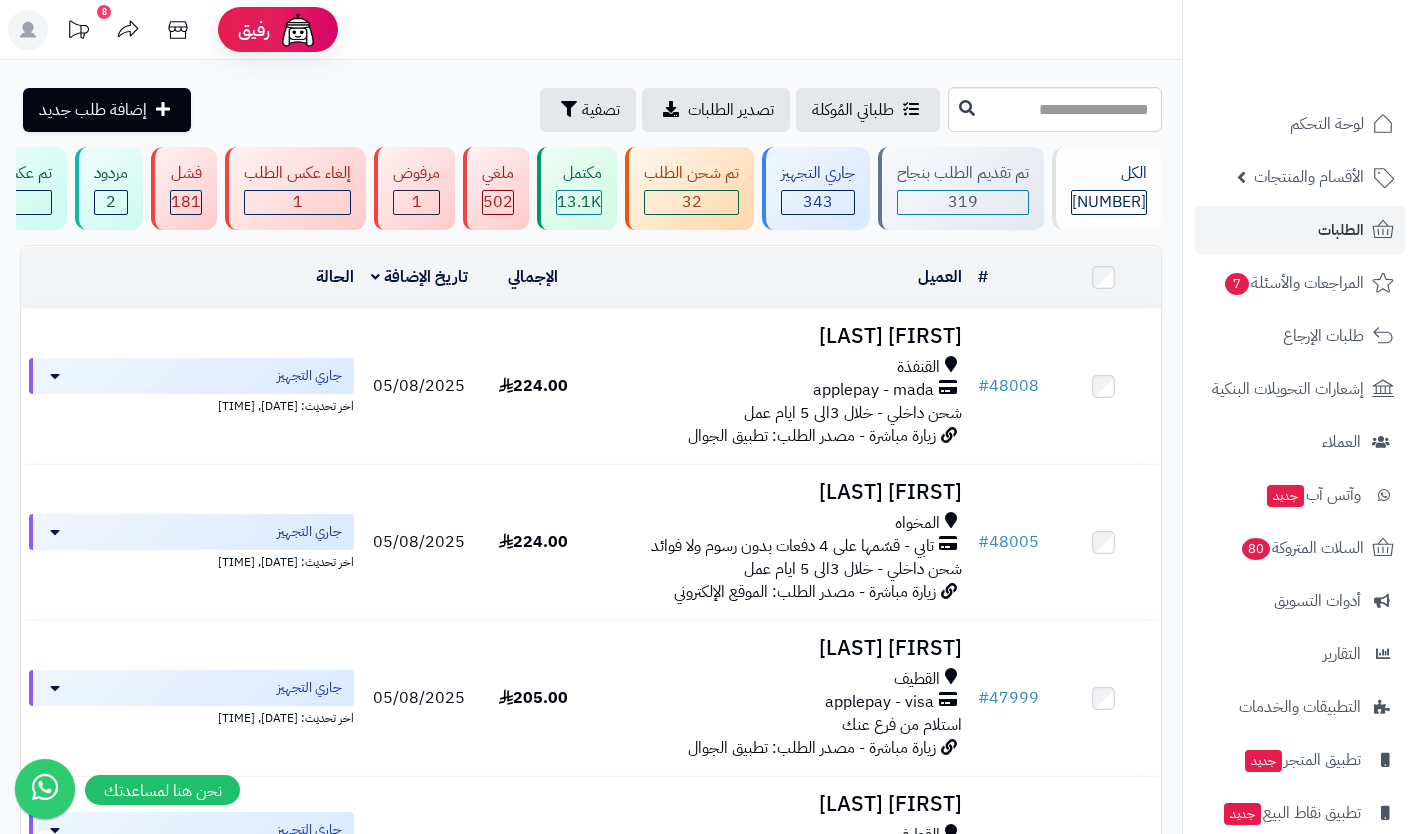 click on "applepay - mada" at bounding box center [873, 390] 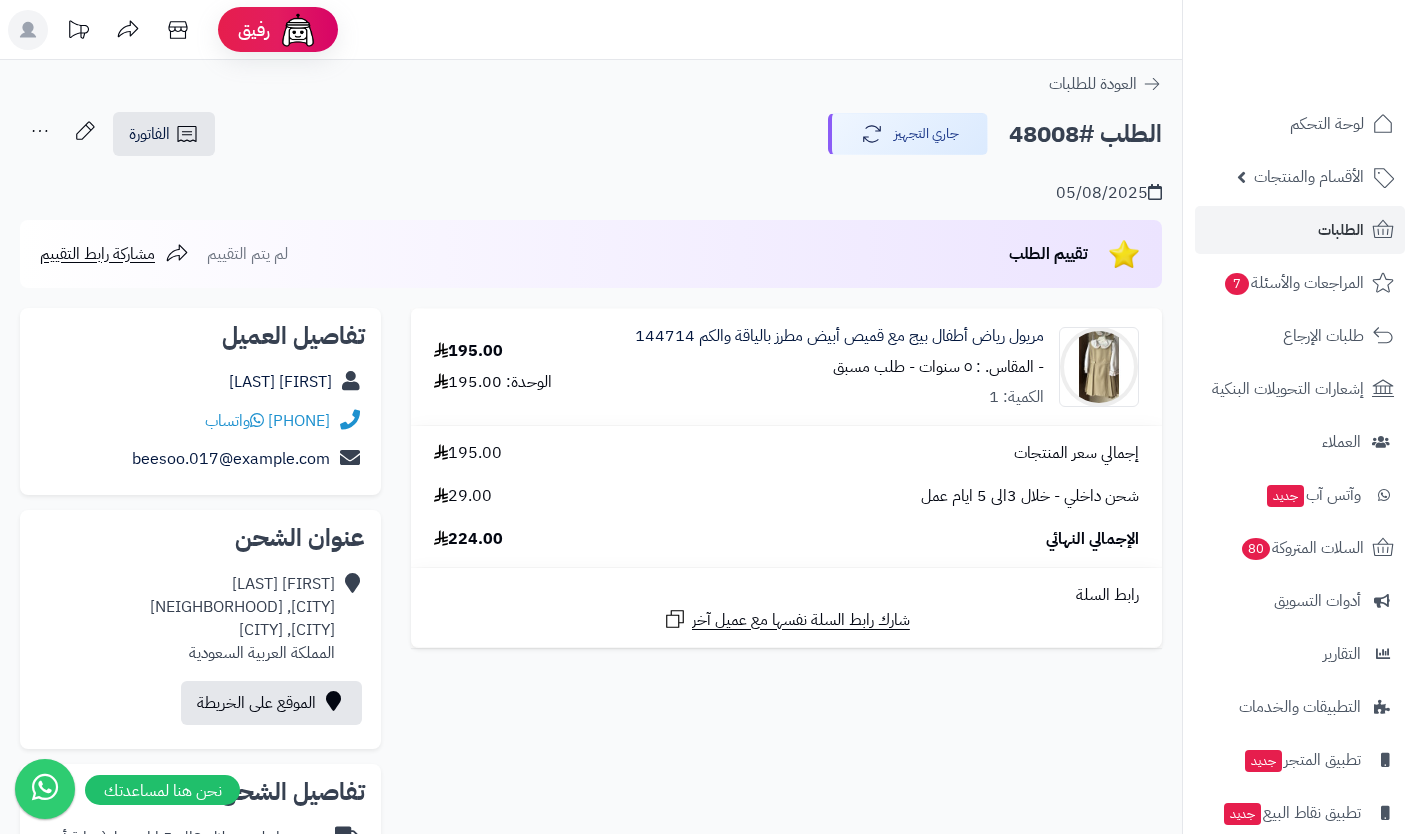 scroll, scrollTop: 0, scrollLeft: 0, axis: both 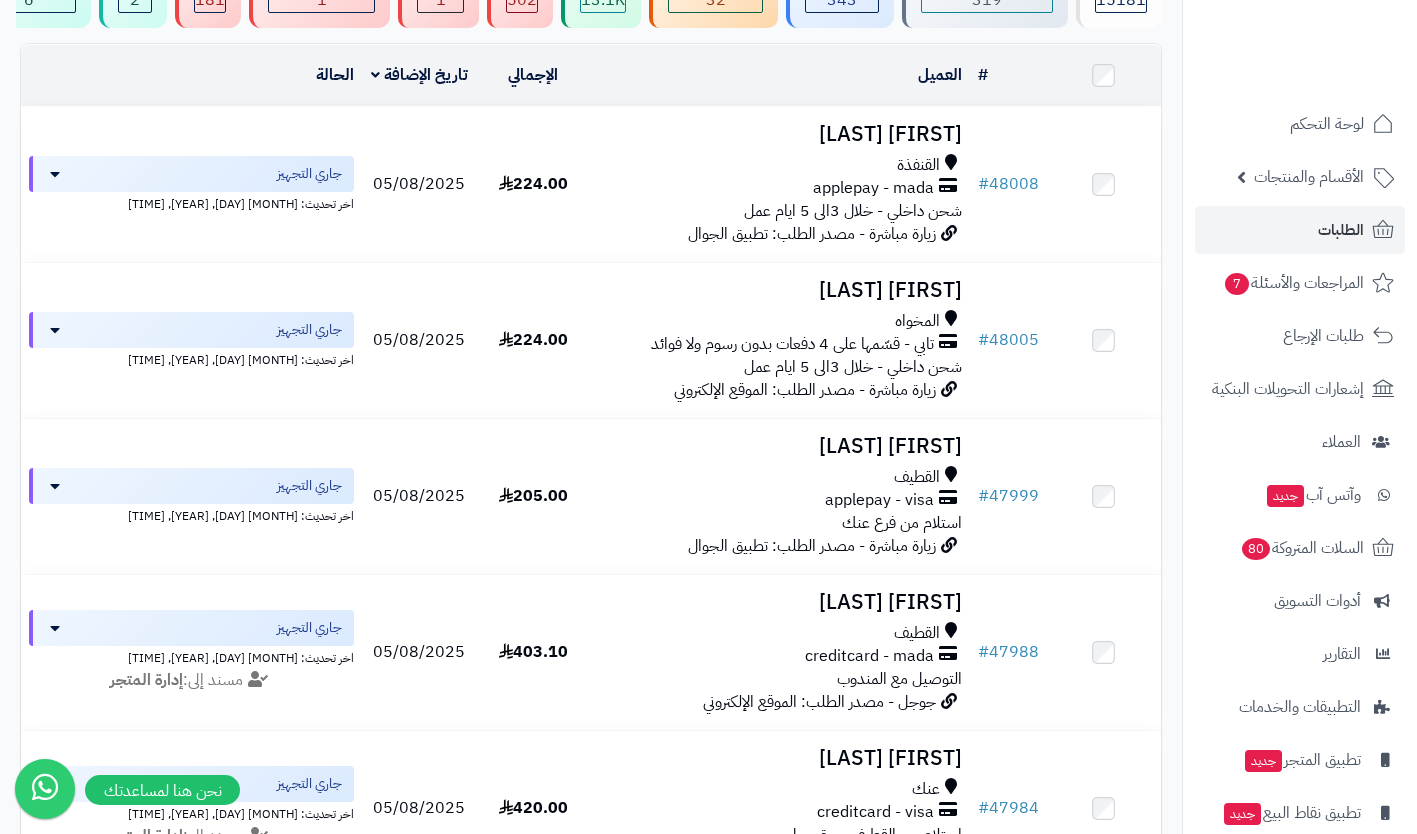 click on "تابي - قسّمها على 4 دفعات بدون رسوم ولا فوائد" at bounding box center (792, 344) 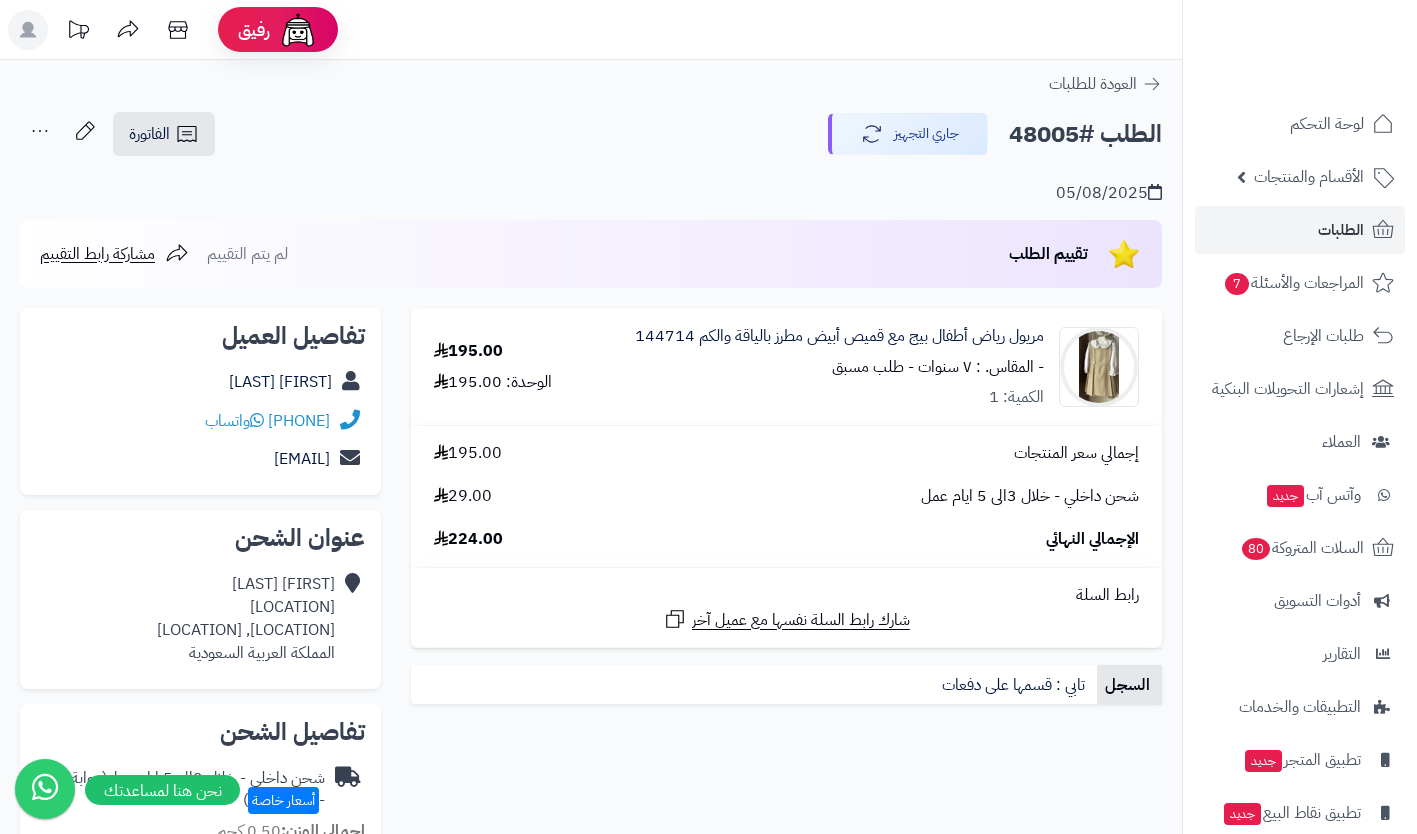 scroll, scrollTop: 0, scrollLeft: 0, axis: both 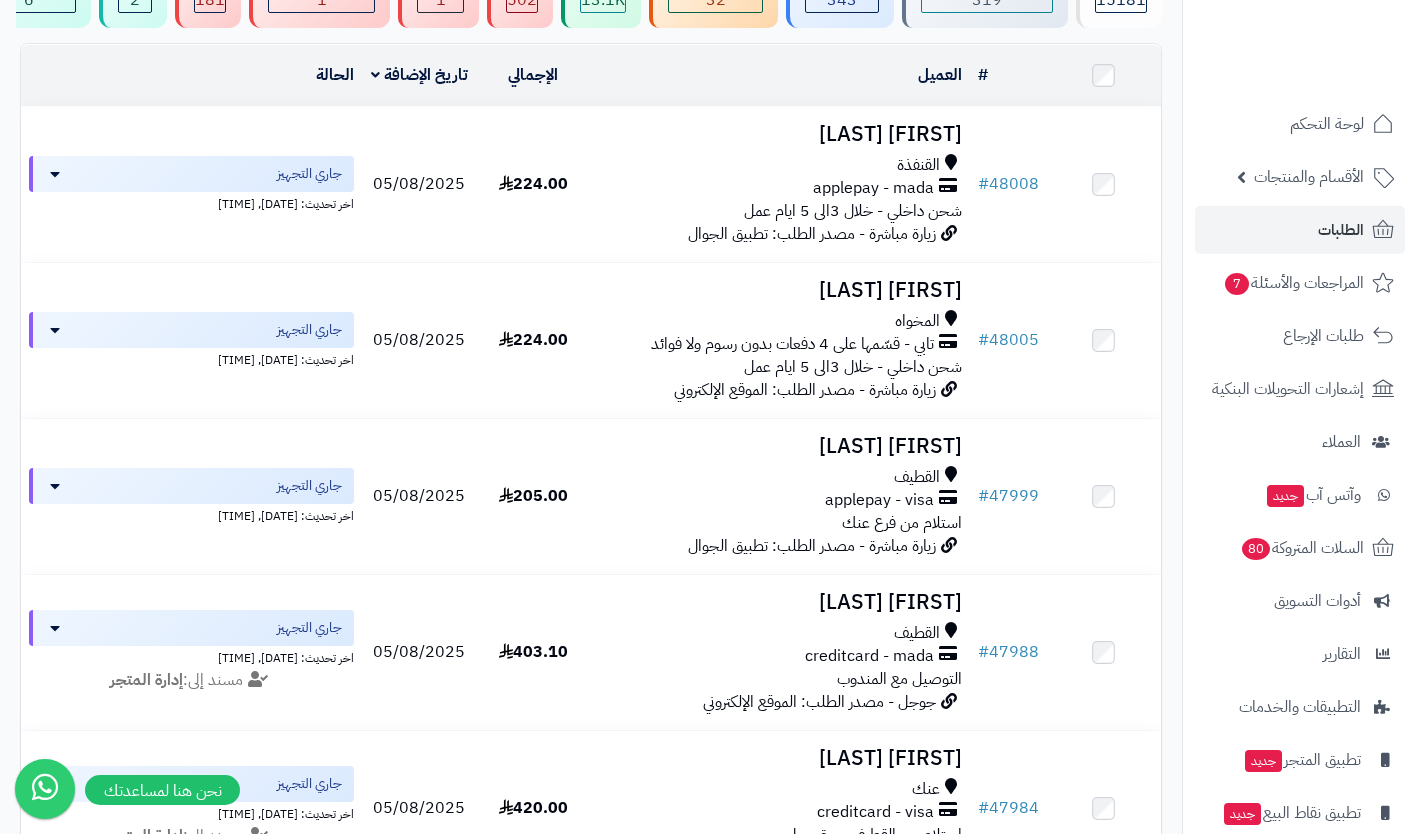 click on "applepay - visa" at bounding box center [879, 500] 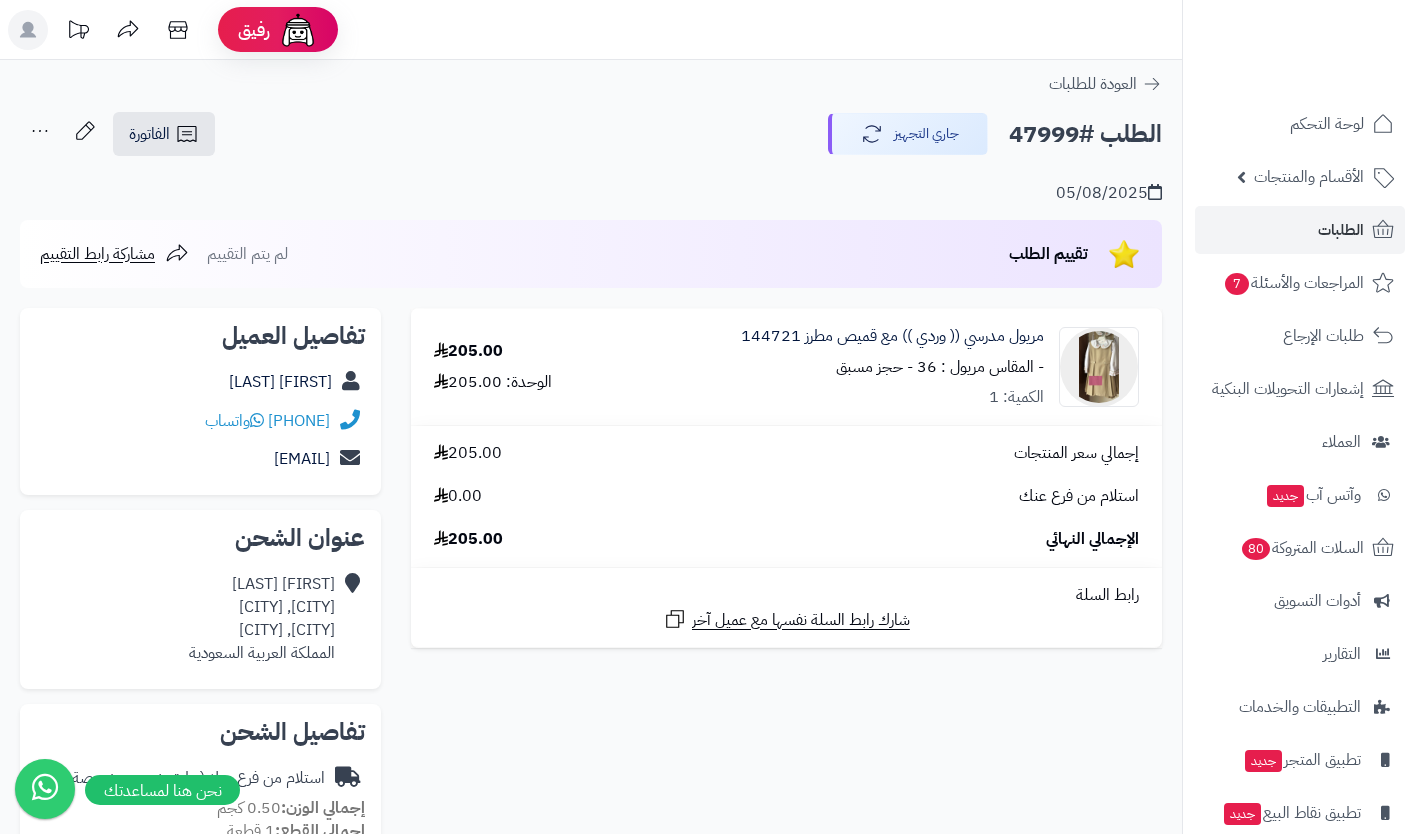 scroll, scrollTop: 0, scrollLeft: 0, axis: both 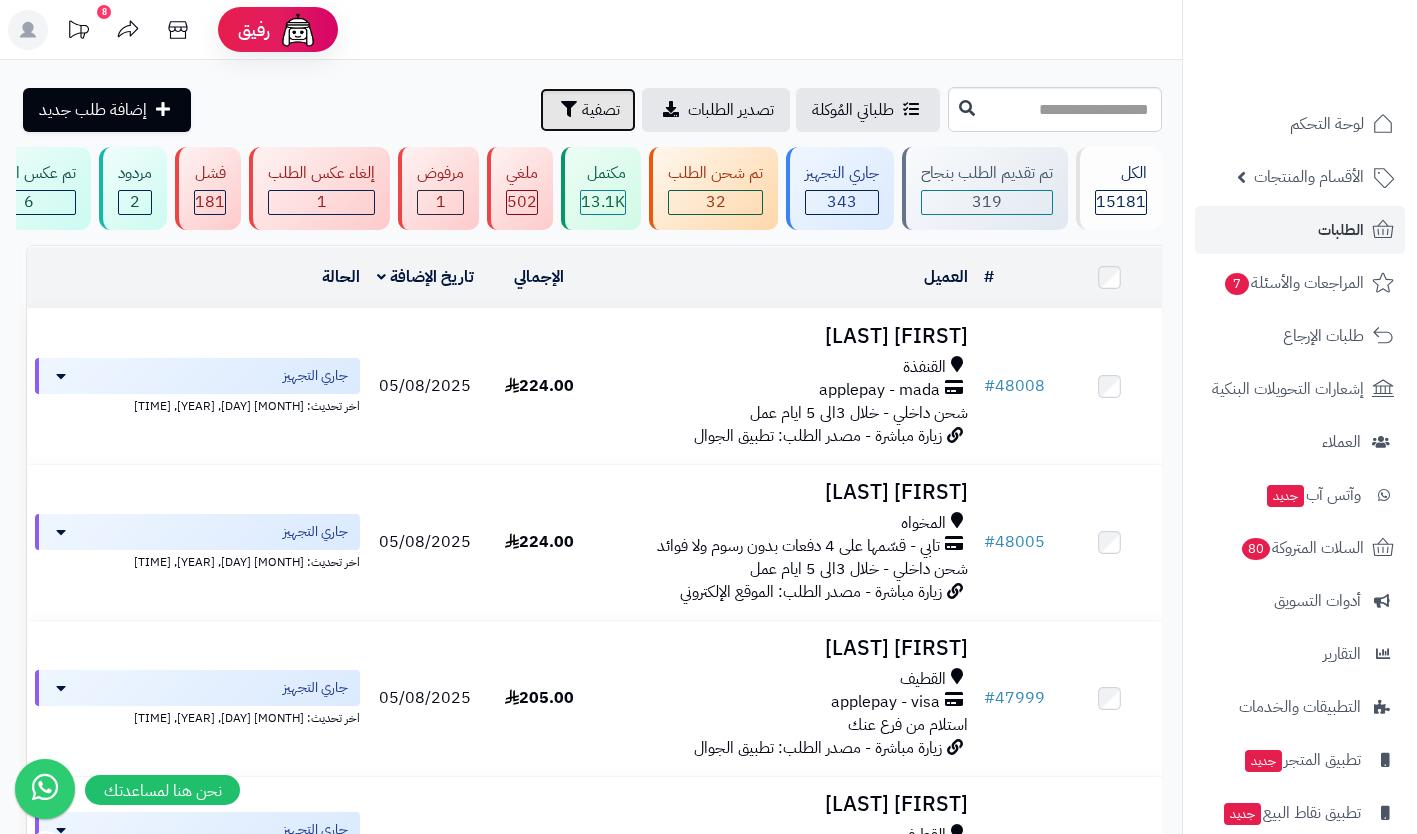 click on "تصفية" at bounding box center [601, 110] 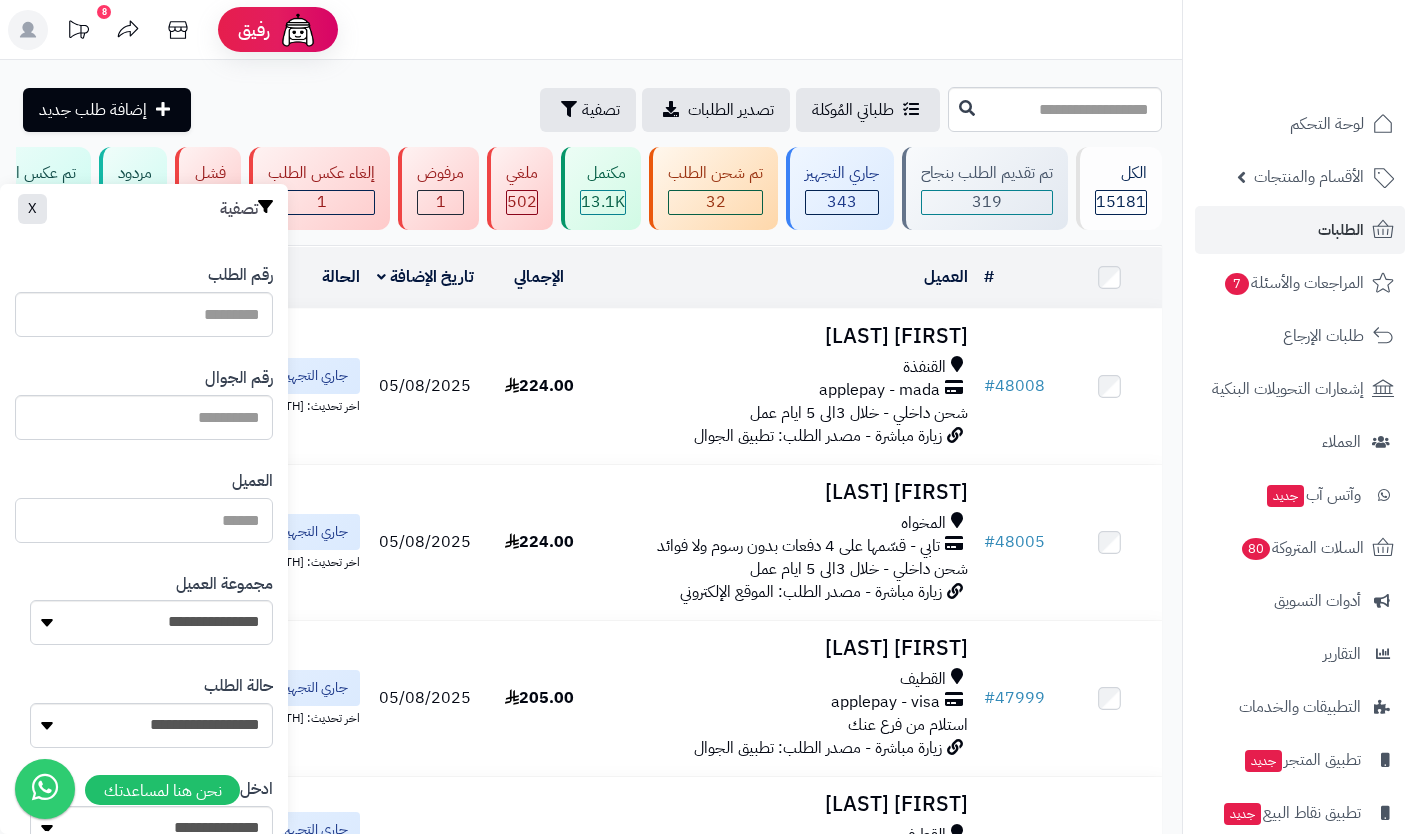 click on "العميل" at bounding box center [144, 520] 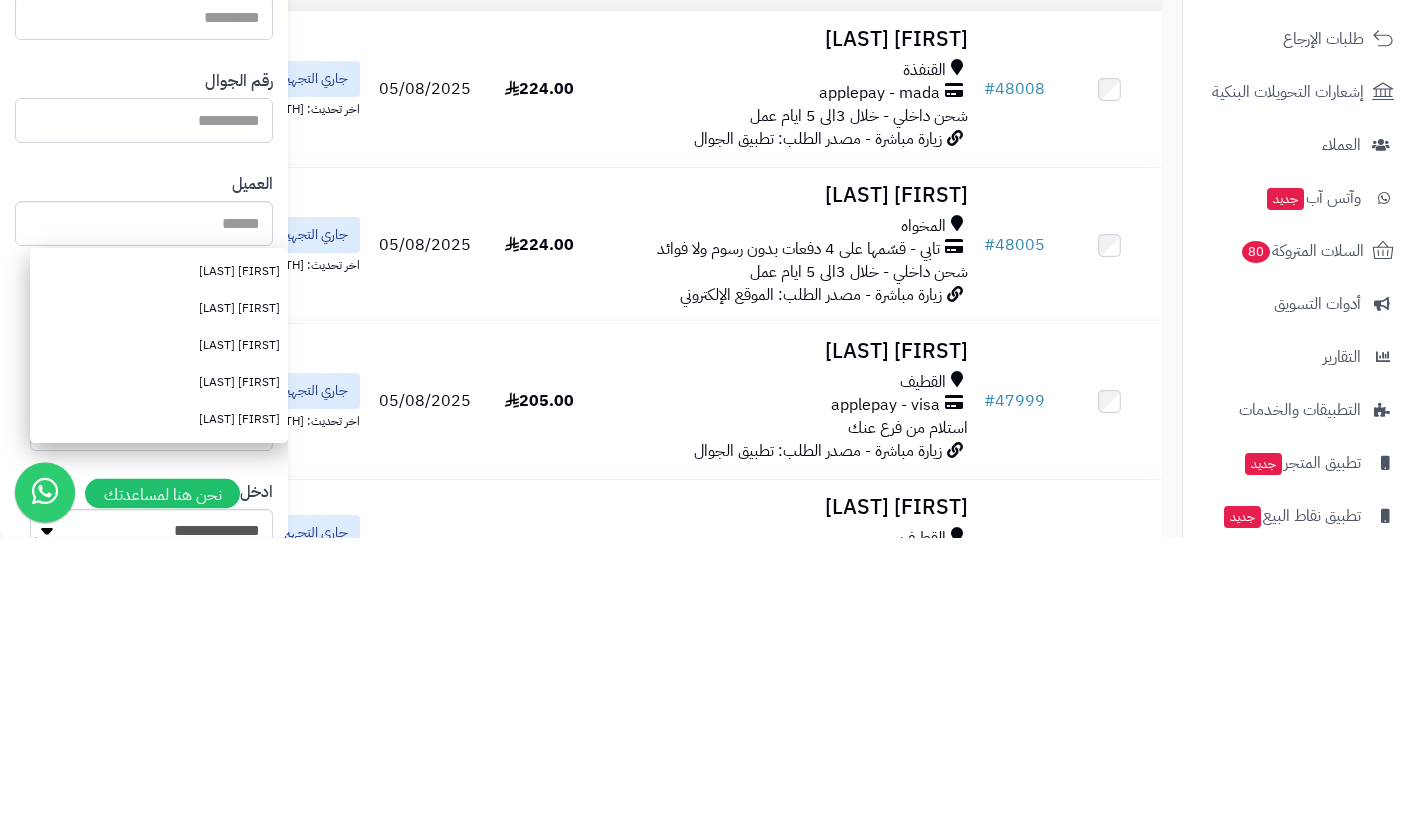click at bounding box center [144, 417] 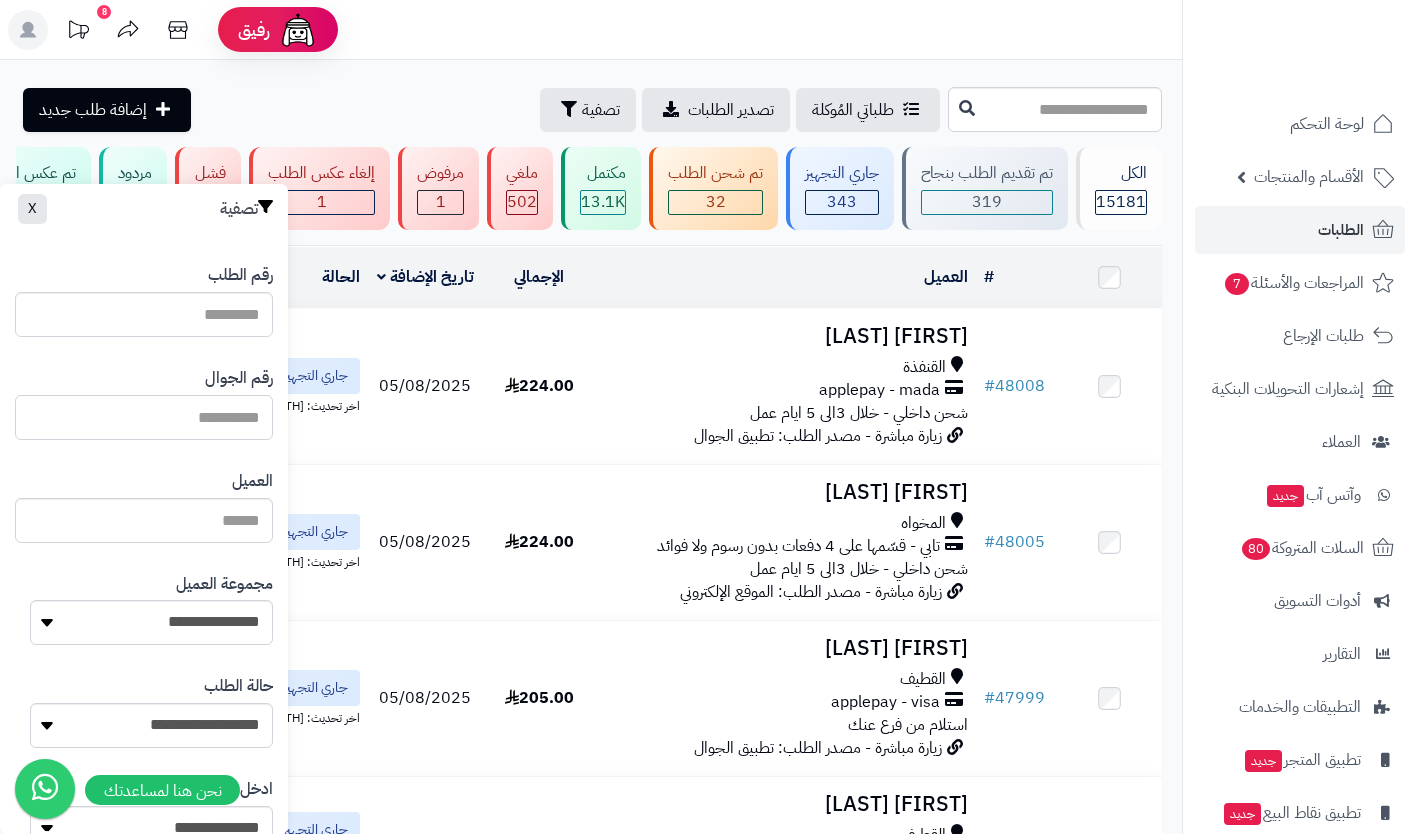 click at bounding box center (144, 417) 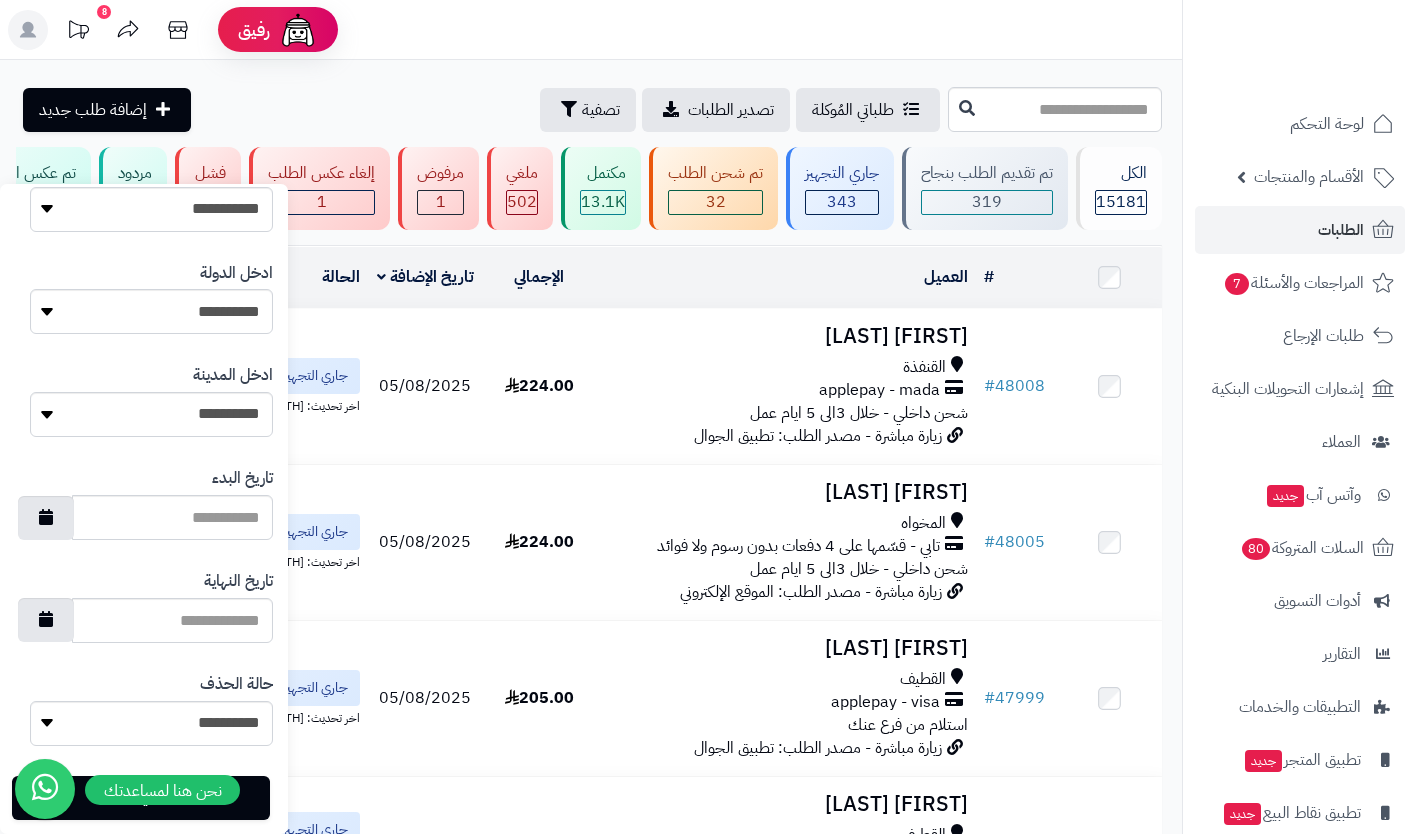 scroll, scrollTop: 961, scrollLeft: 0, axis: vertical 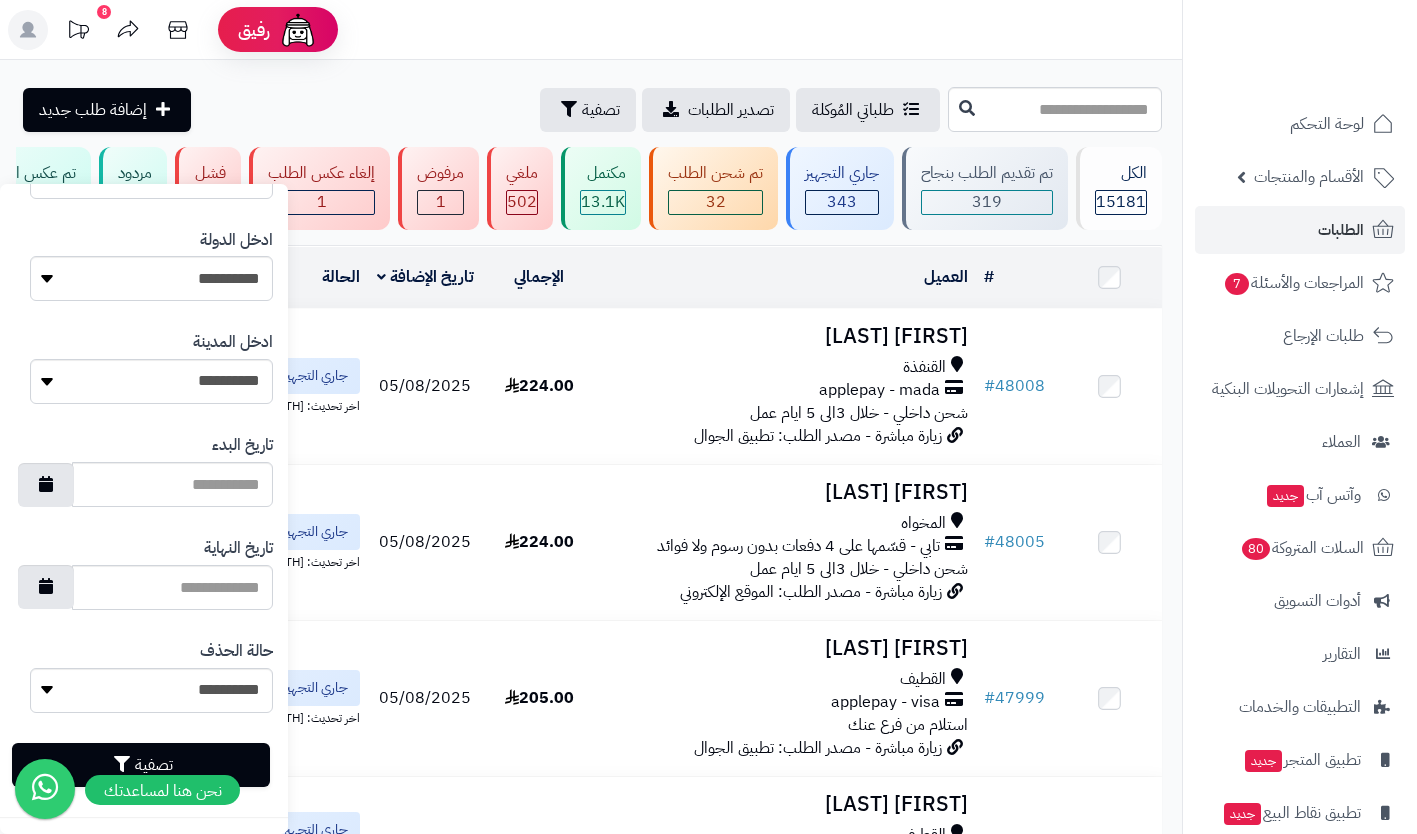 type on "*********" 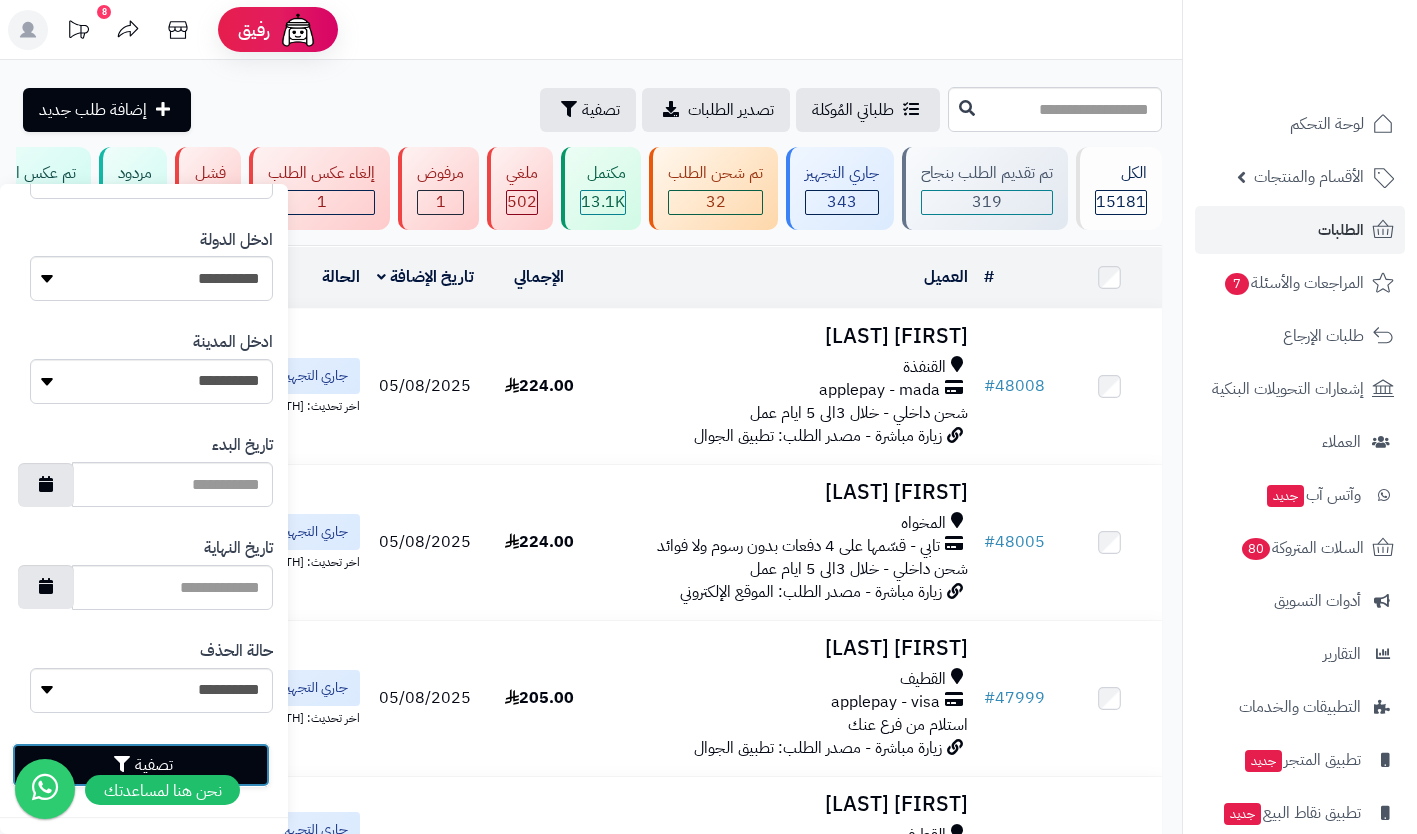 click on "تصفية" at bounding box center [141, 765] 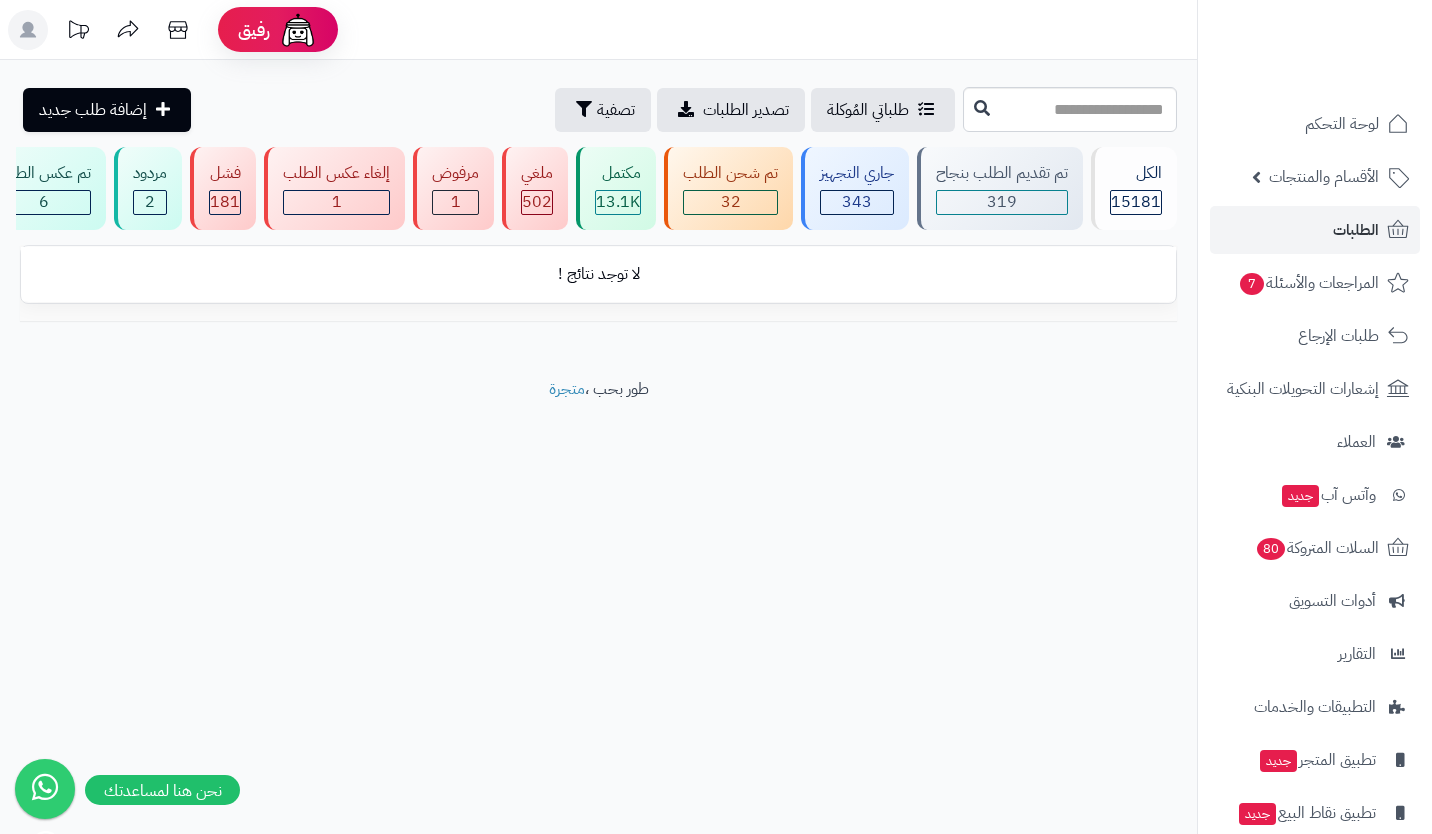 scroll, scrollTop: 0, scrollLeft: 0, axis: both 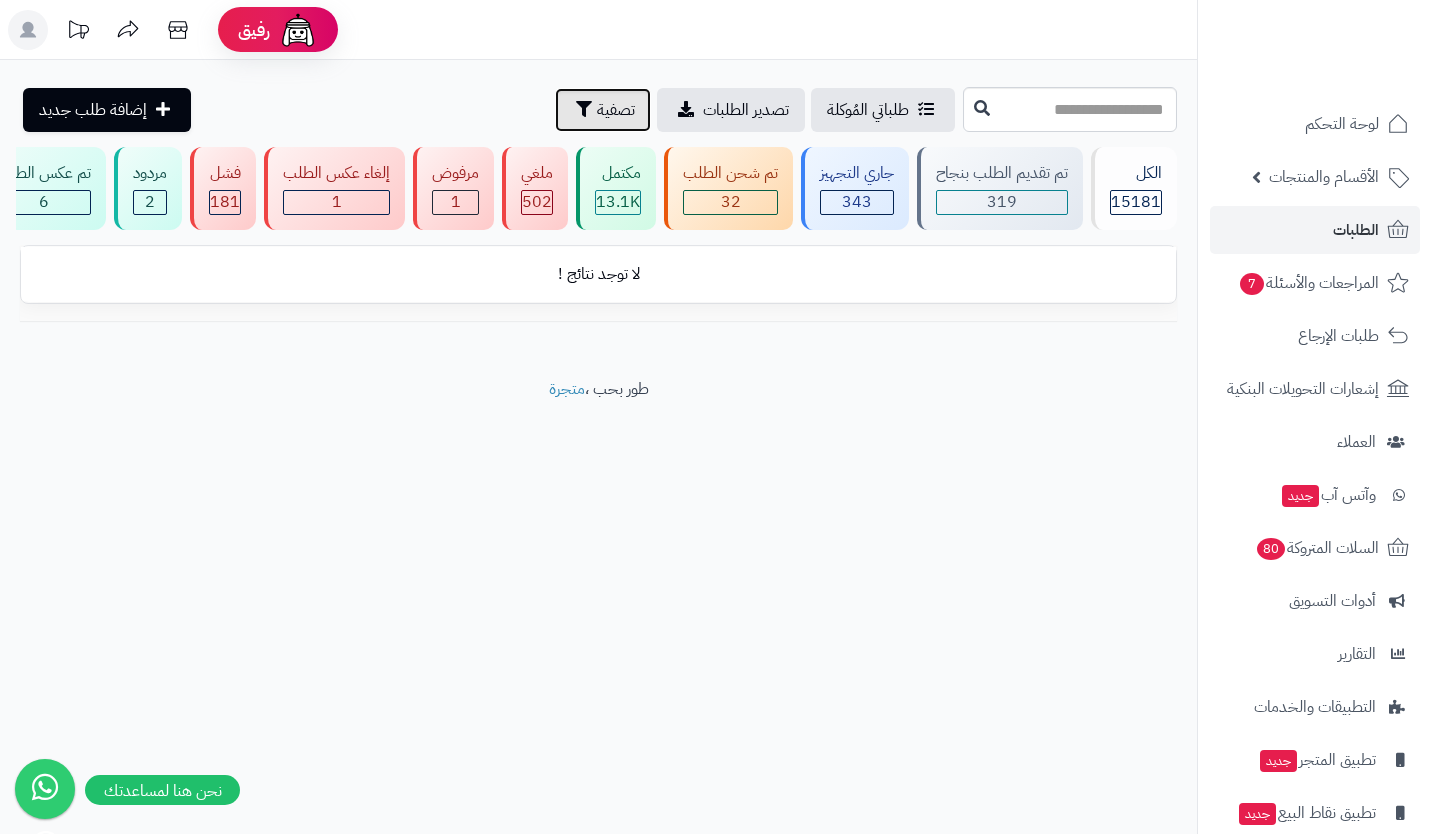click on "تصفية" at bounding box center (616, 110) 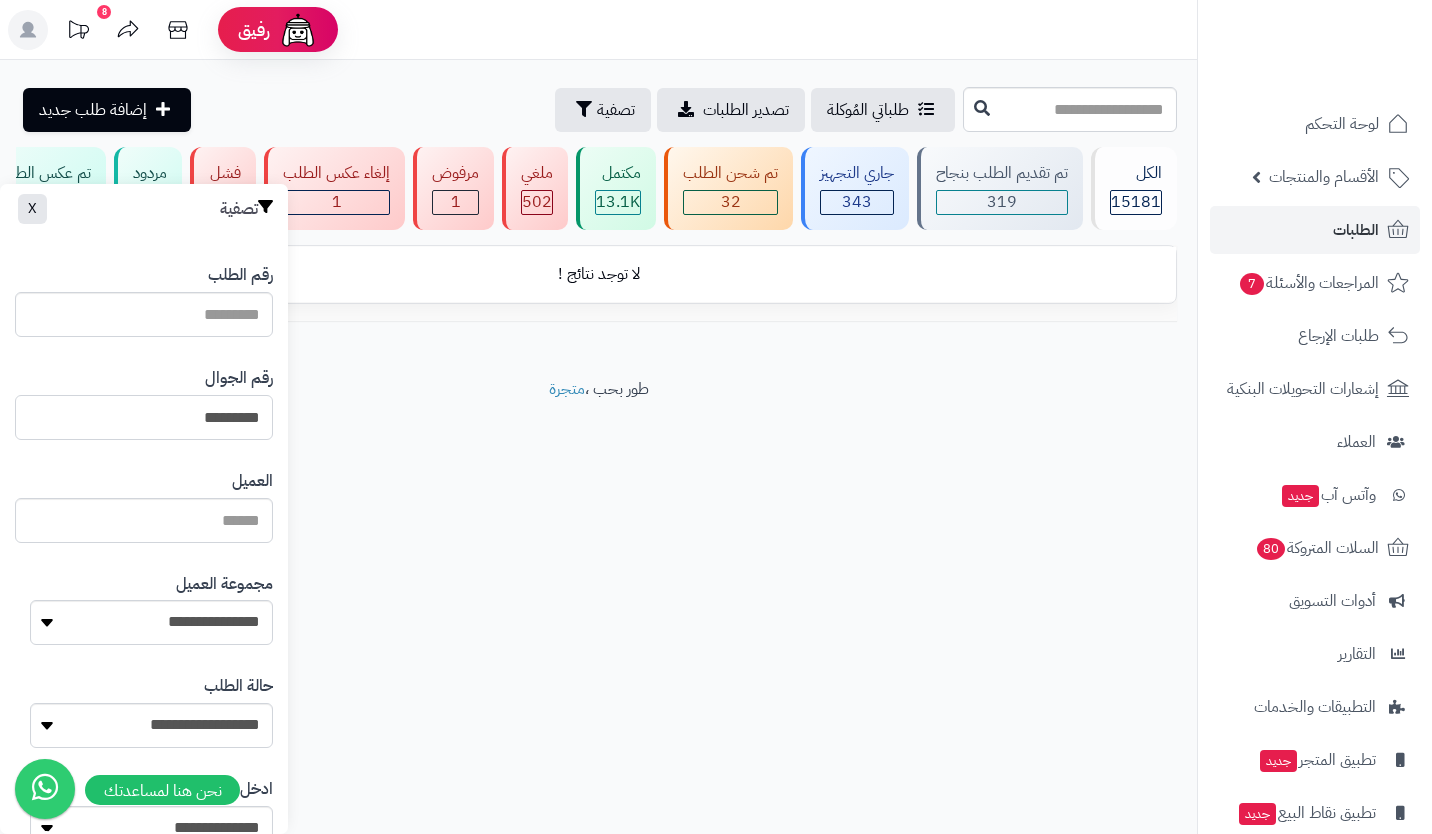 click on "*********" at bounding box center [144, 417] 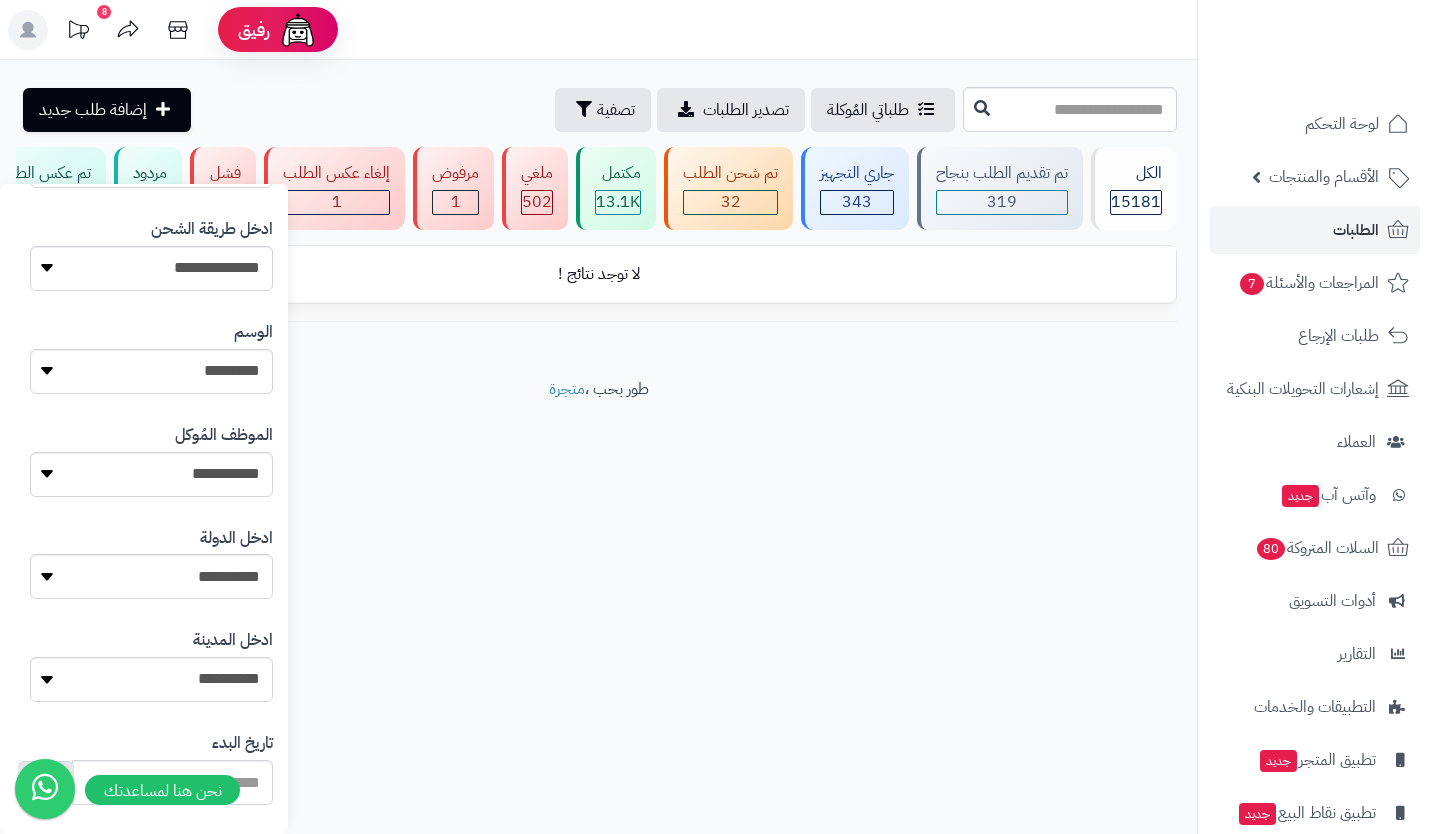 scroll, scrollTop: 961, scrollLeft: 0, axis: vertical 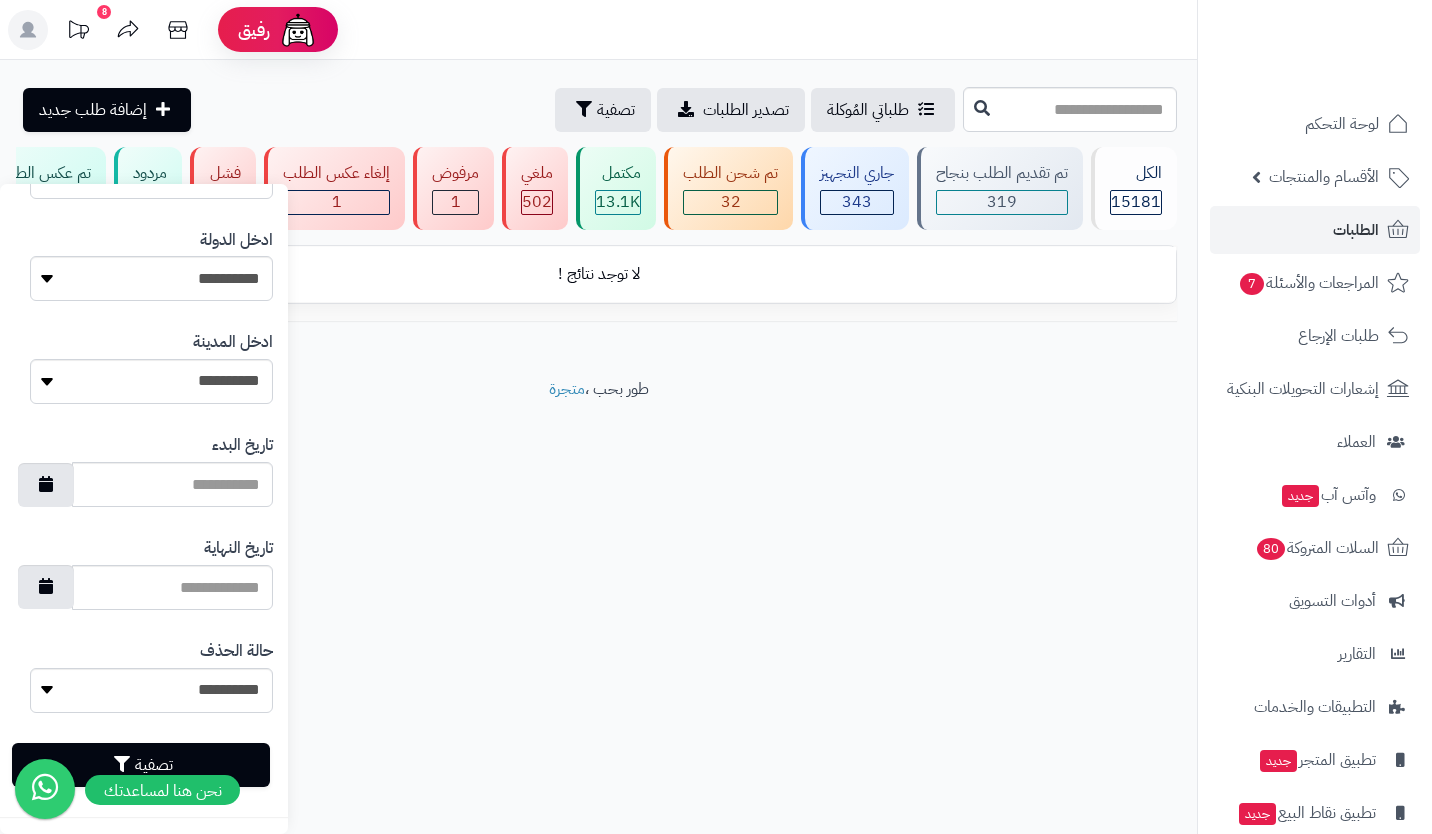 type on "**********" 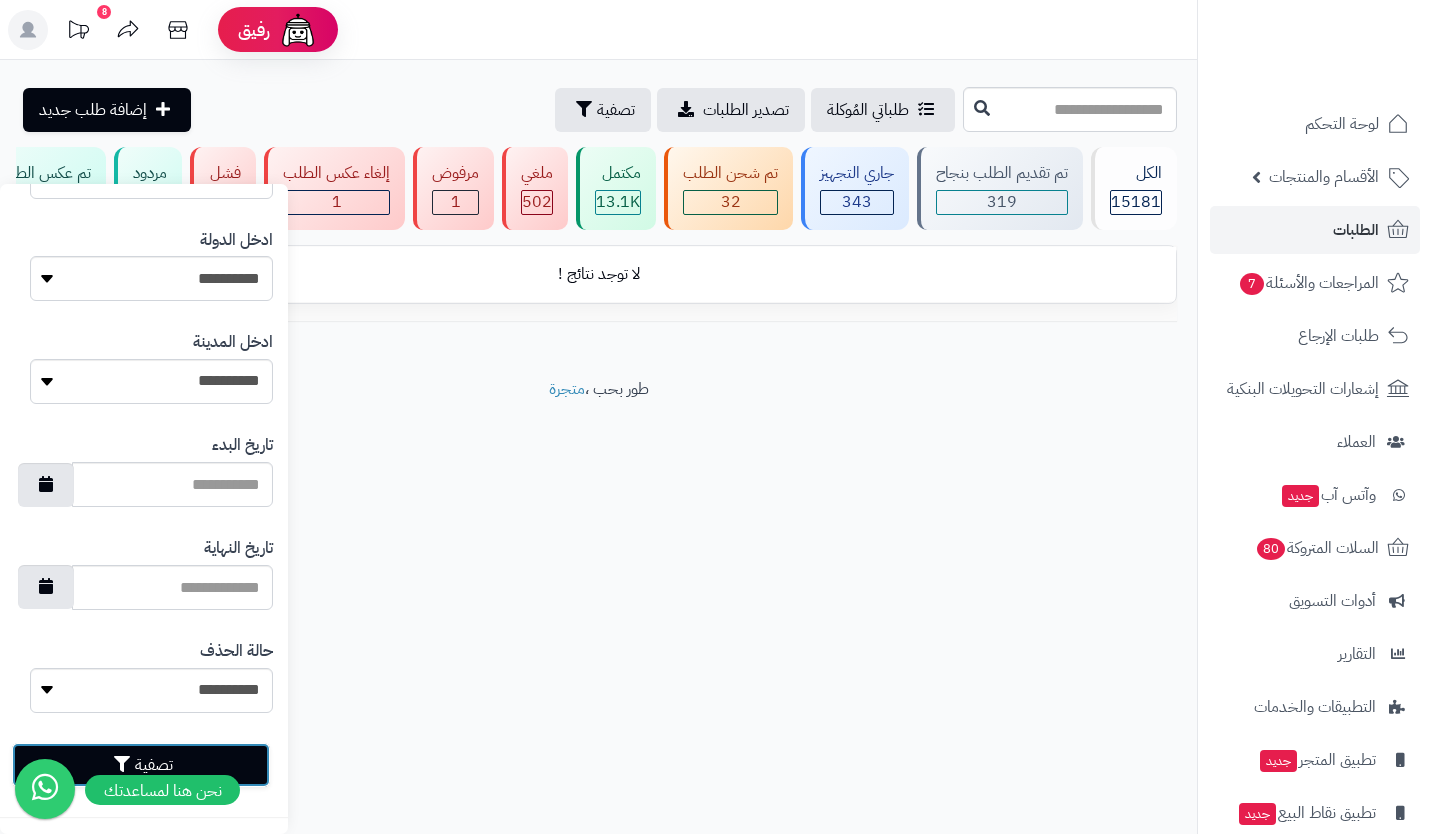 click on "تصفية" at bounding box center (141, 765) 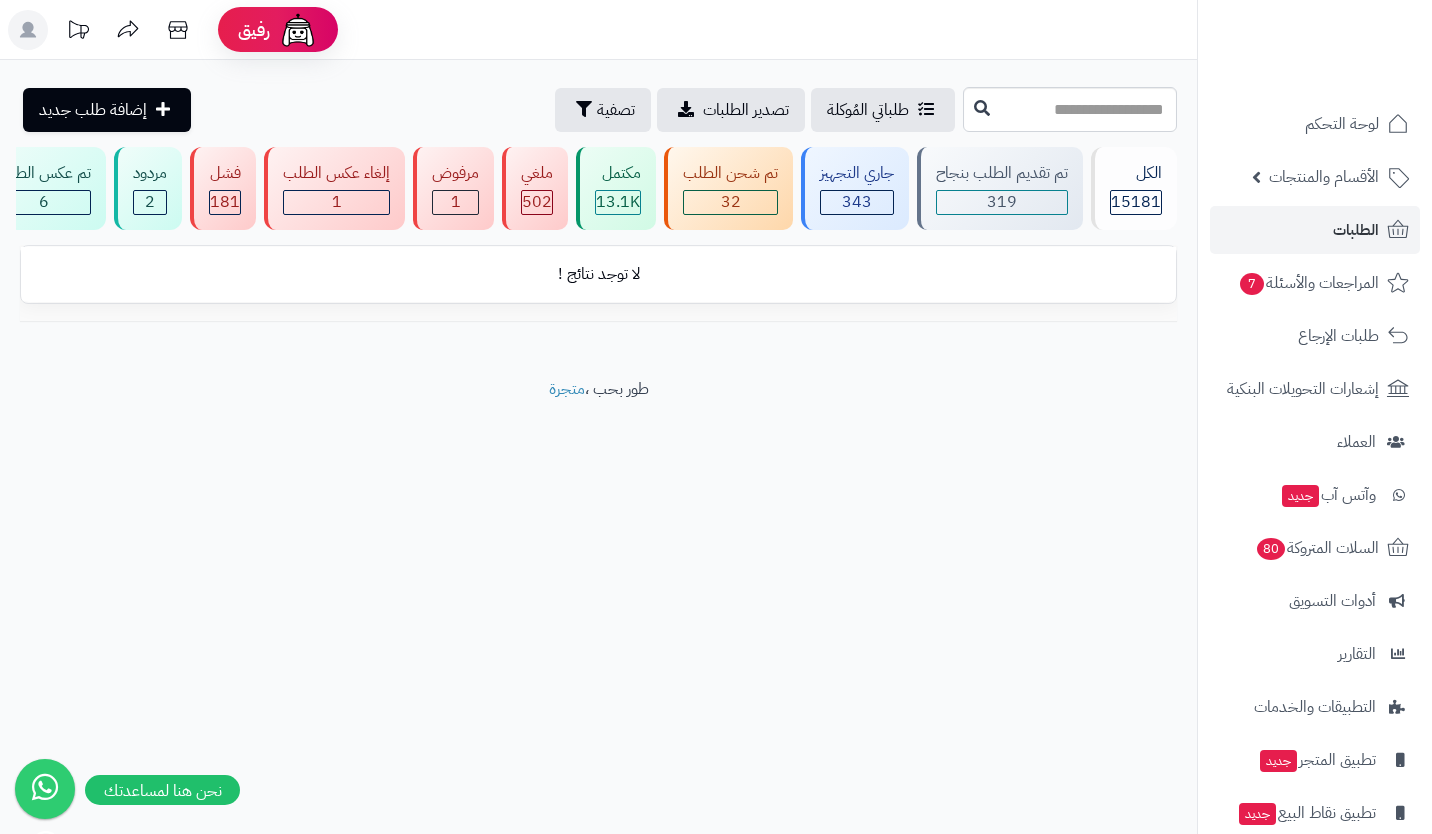 scroll, scrollTop: 0, scrollLeft: 0, axis: both 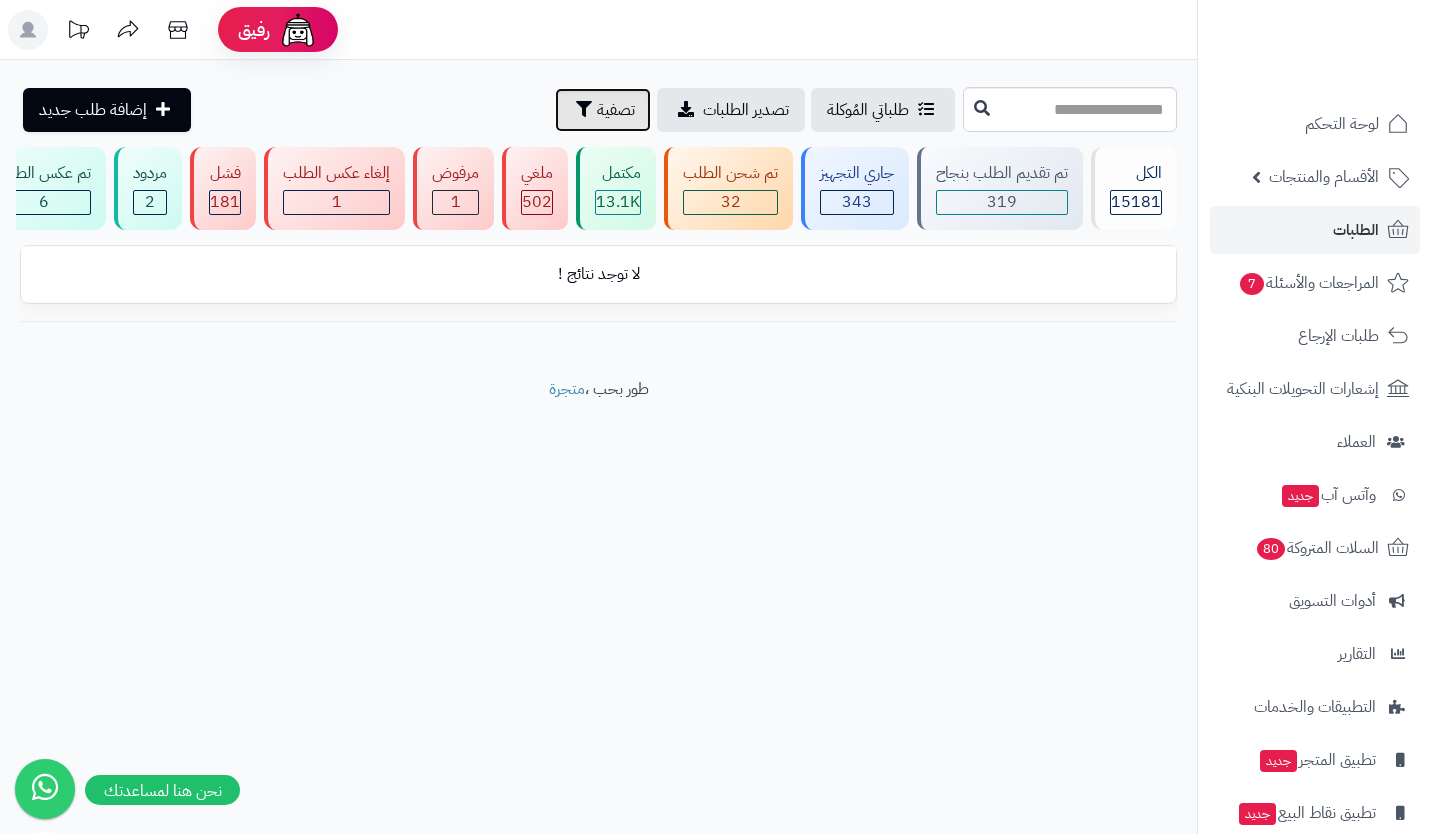 click on "تصفية" at bounding box center (616, 110) 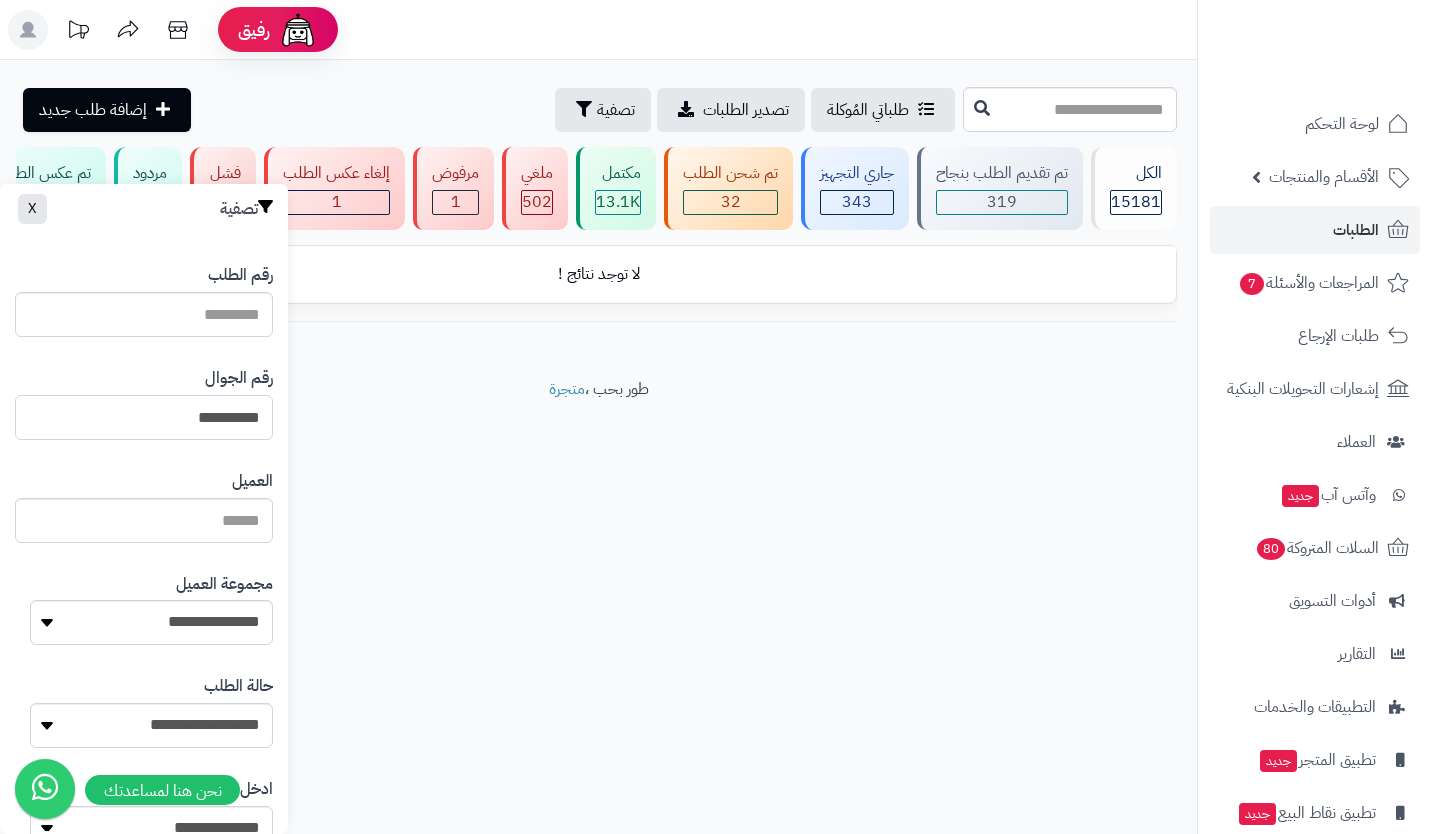 click on "**********" at bounding box center (144, 417) 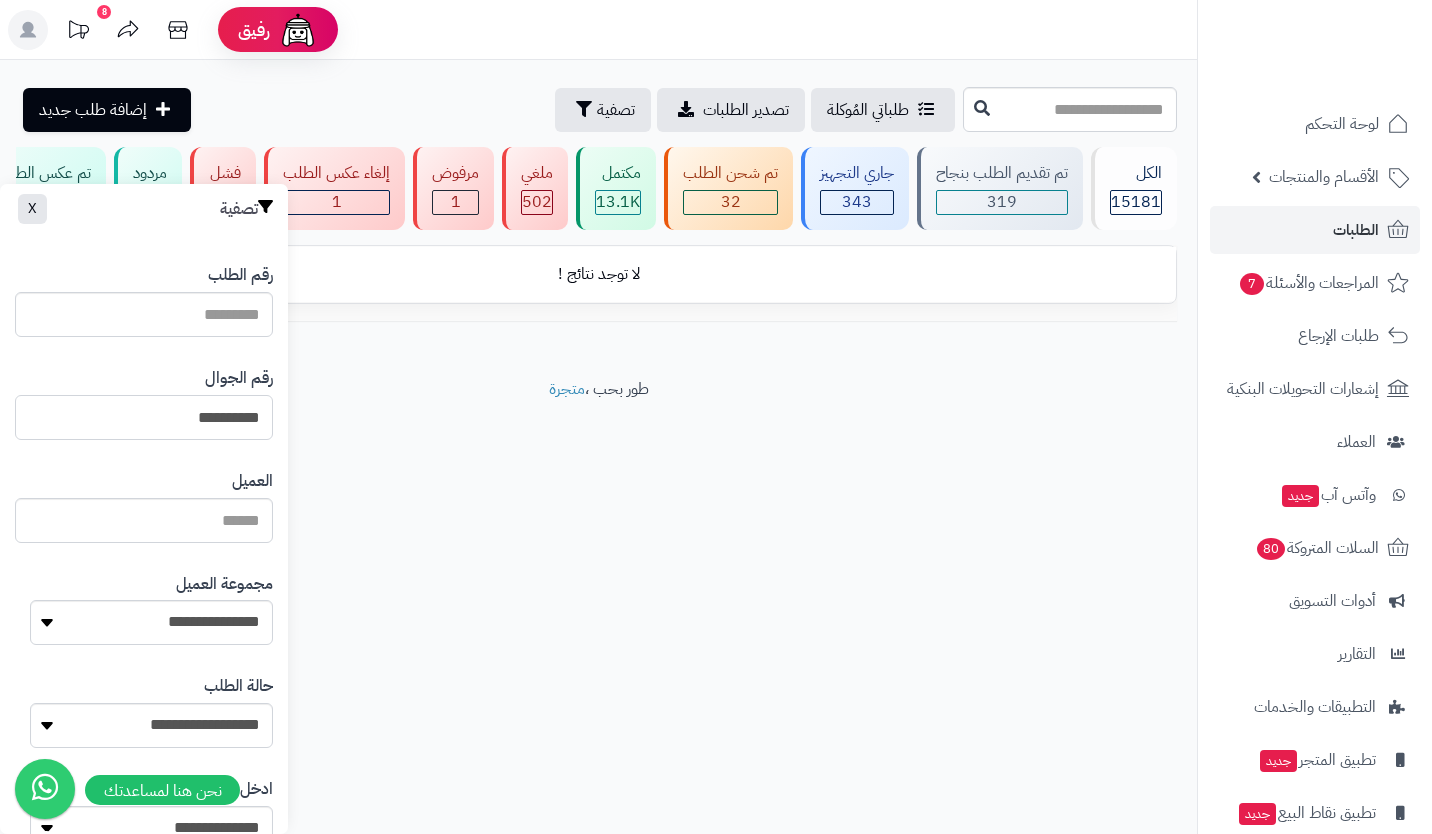 click on "**********" at bounding box center (144, 417) 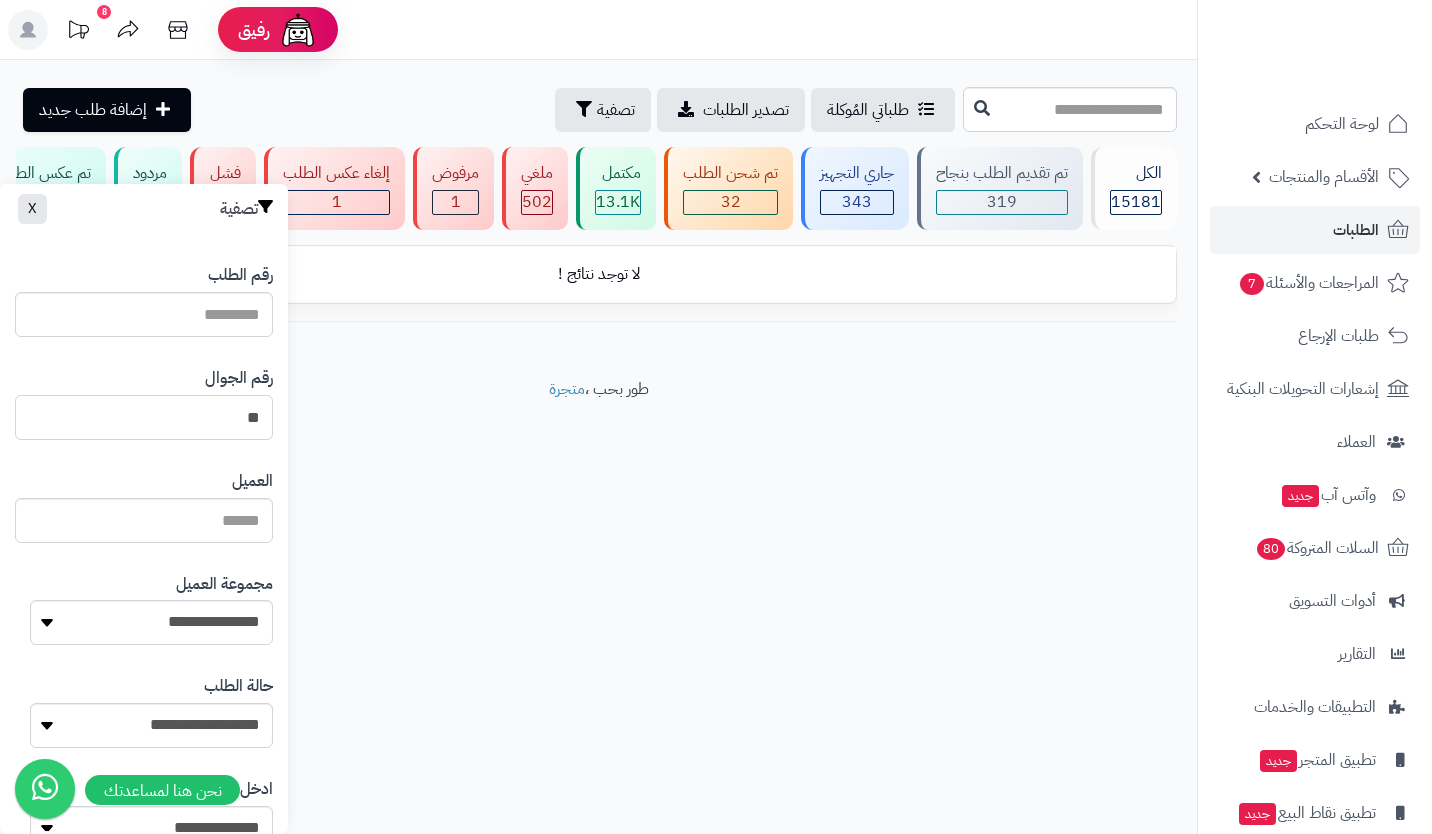 type on "*" 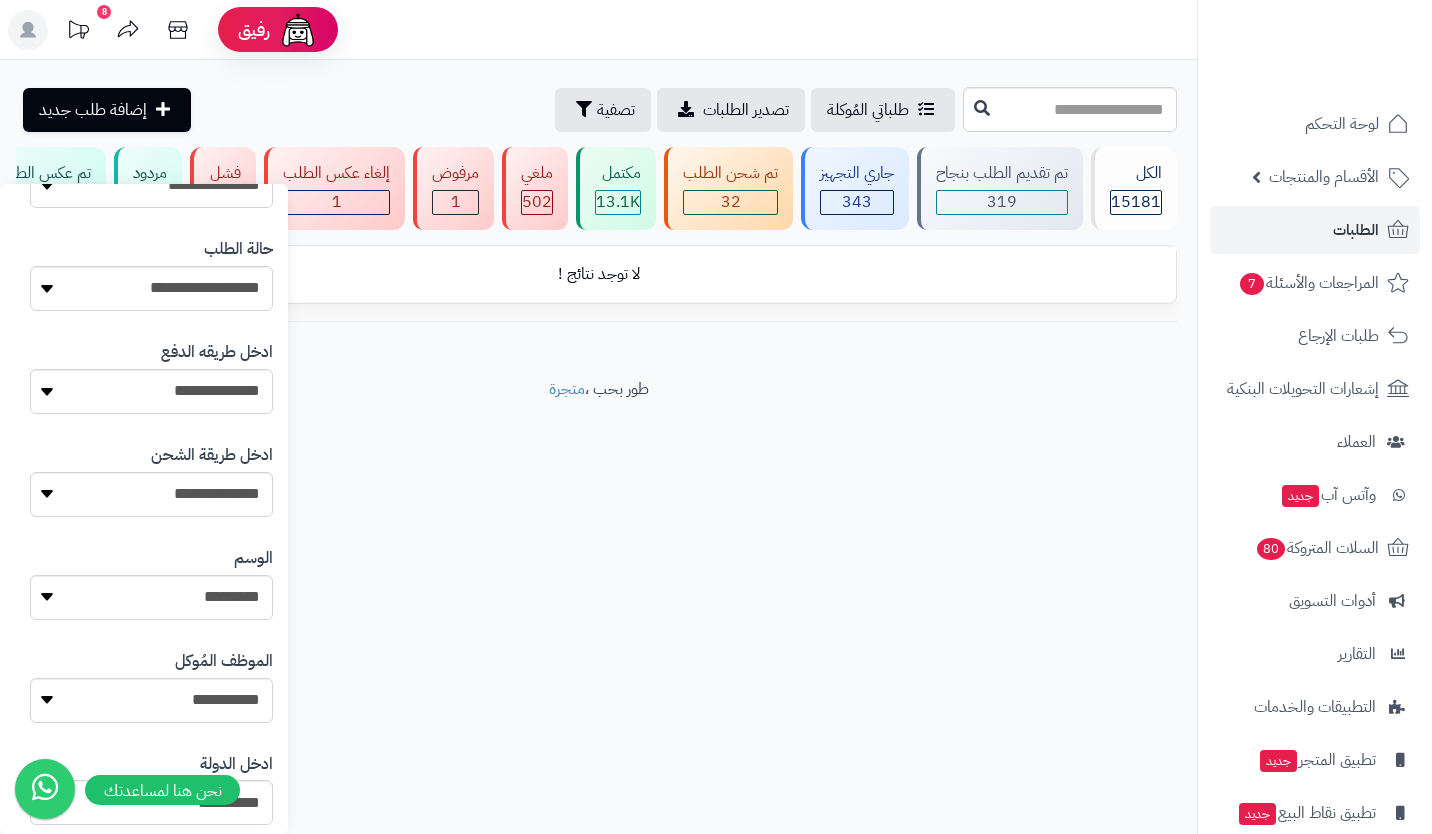 scroll, scrollTop: 961, scrollLeft: 0, axis: vertical 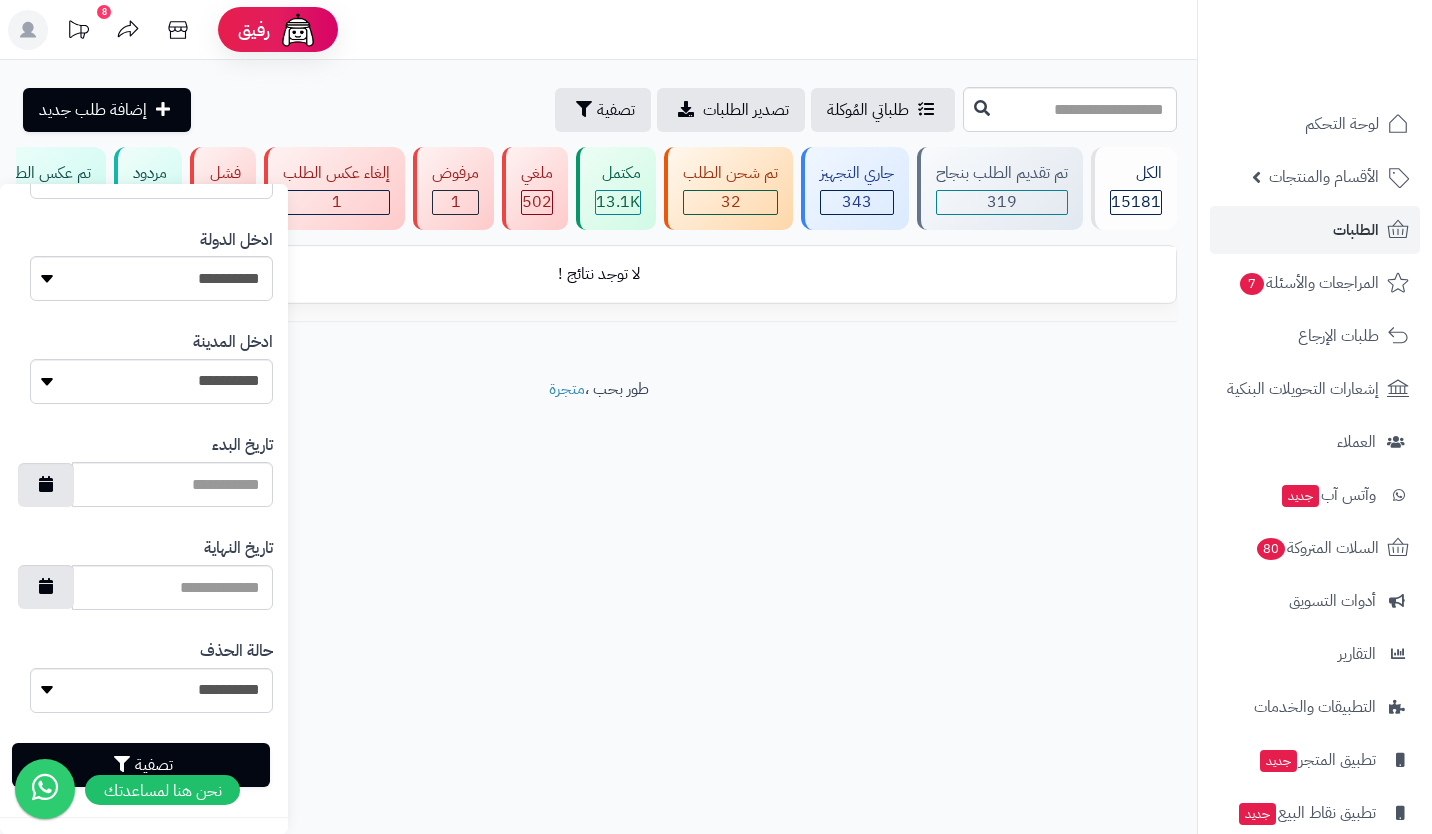 type on "**********" 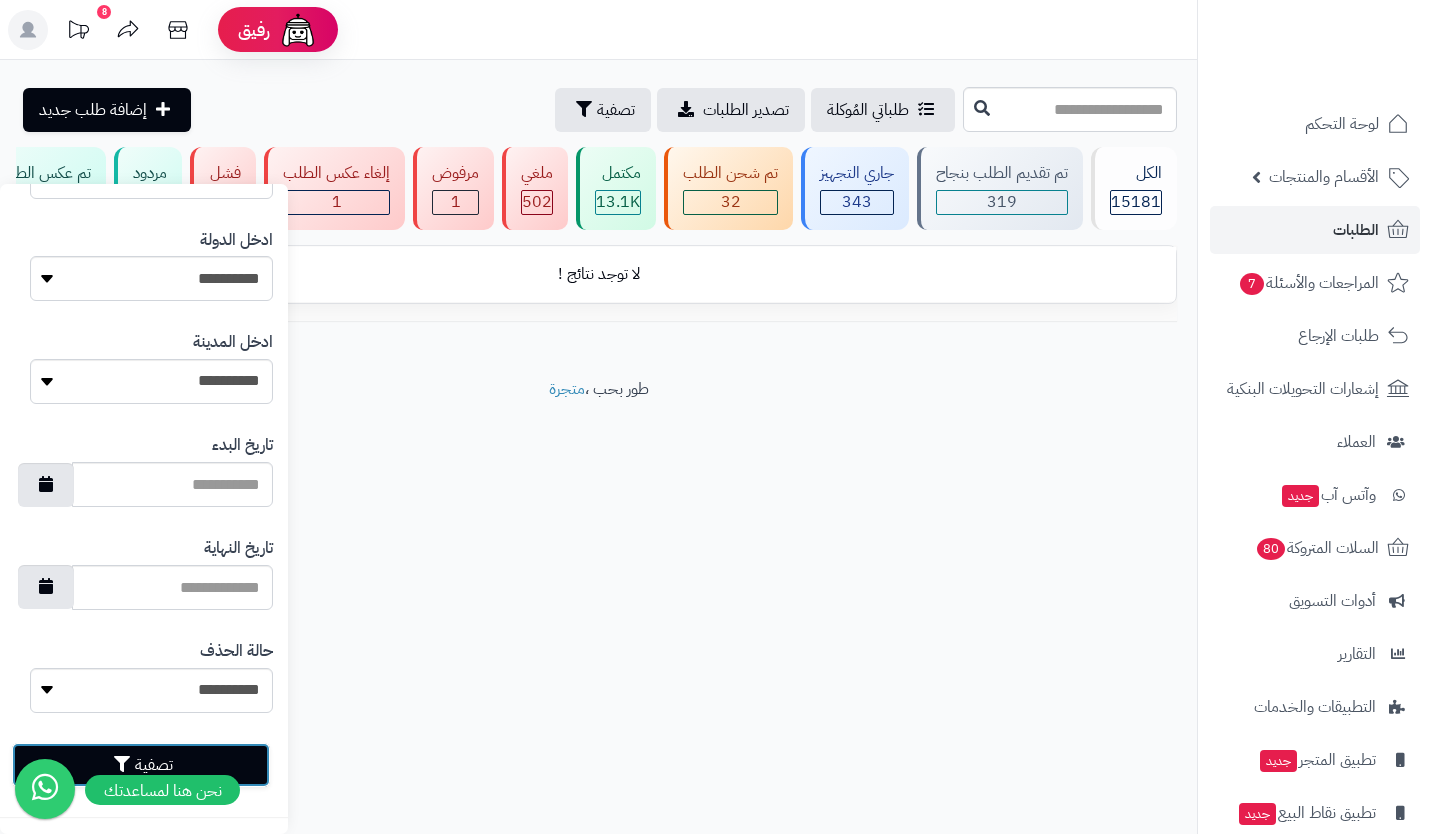 click on "تصفية" at bounding box center [141, 765] 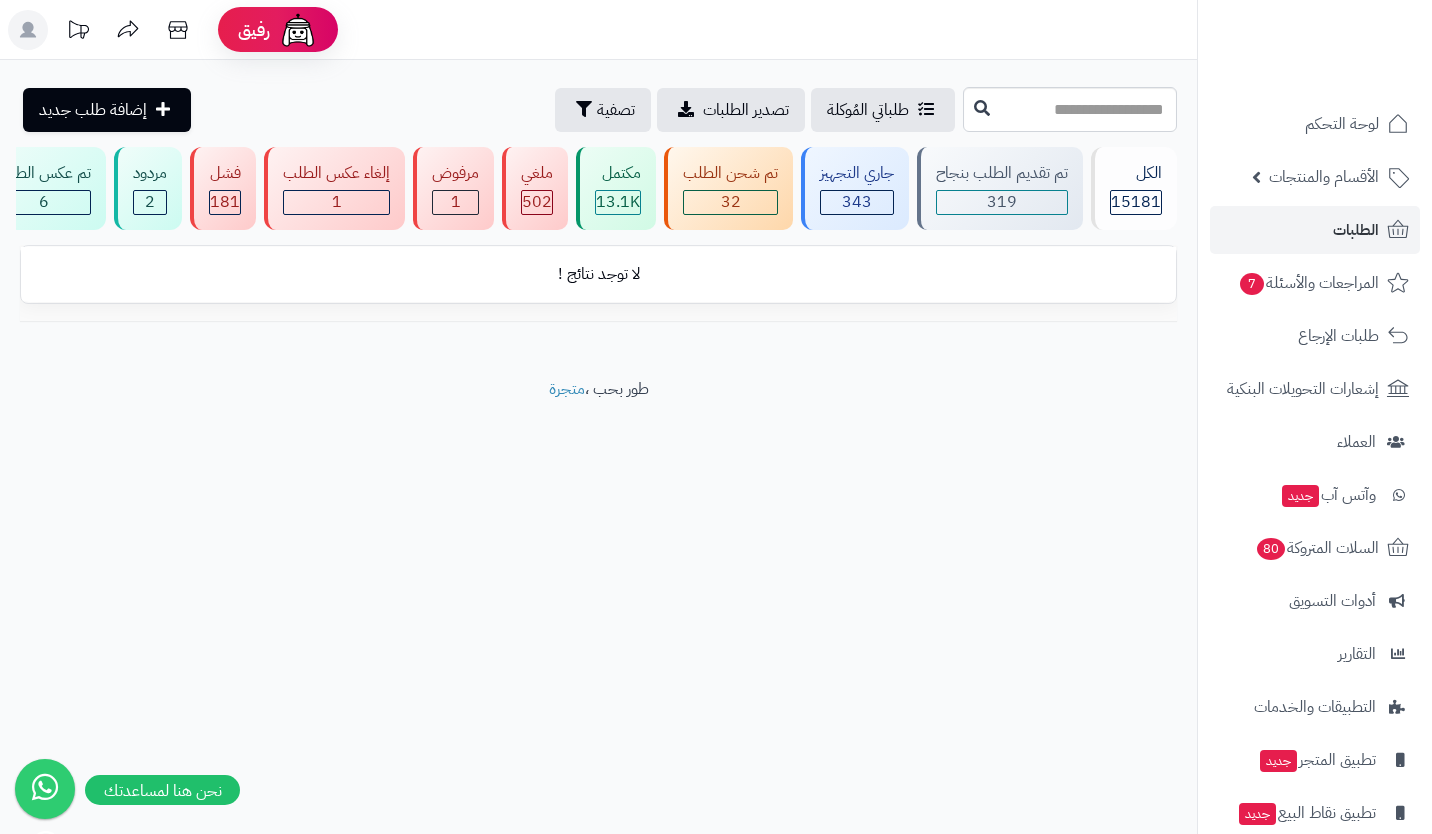 scroll, scrollTop: 0, scrollLeft: 0, axis: both 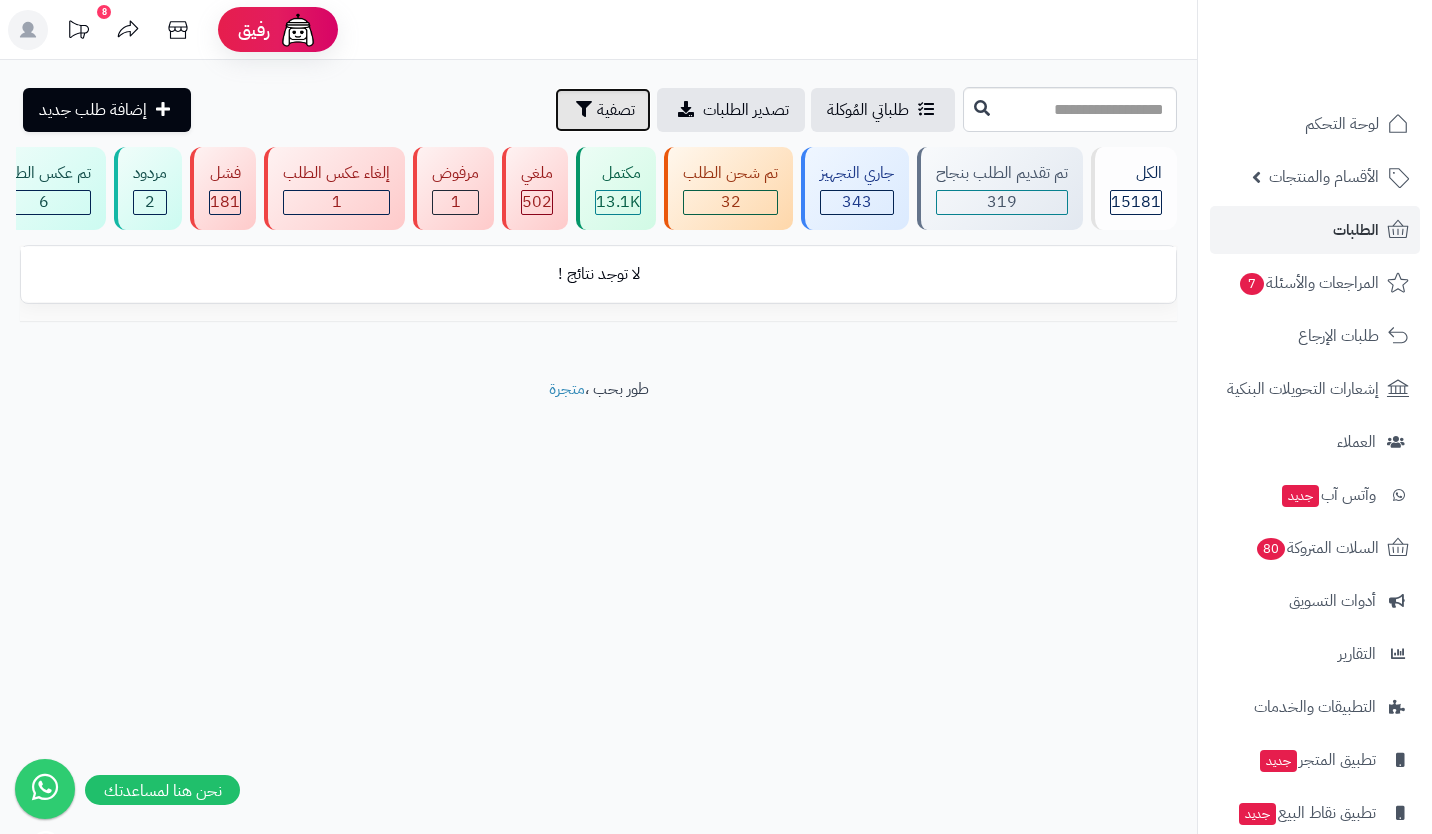 click on "تصفية" at bounding box center [616, 110] 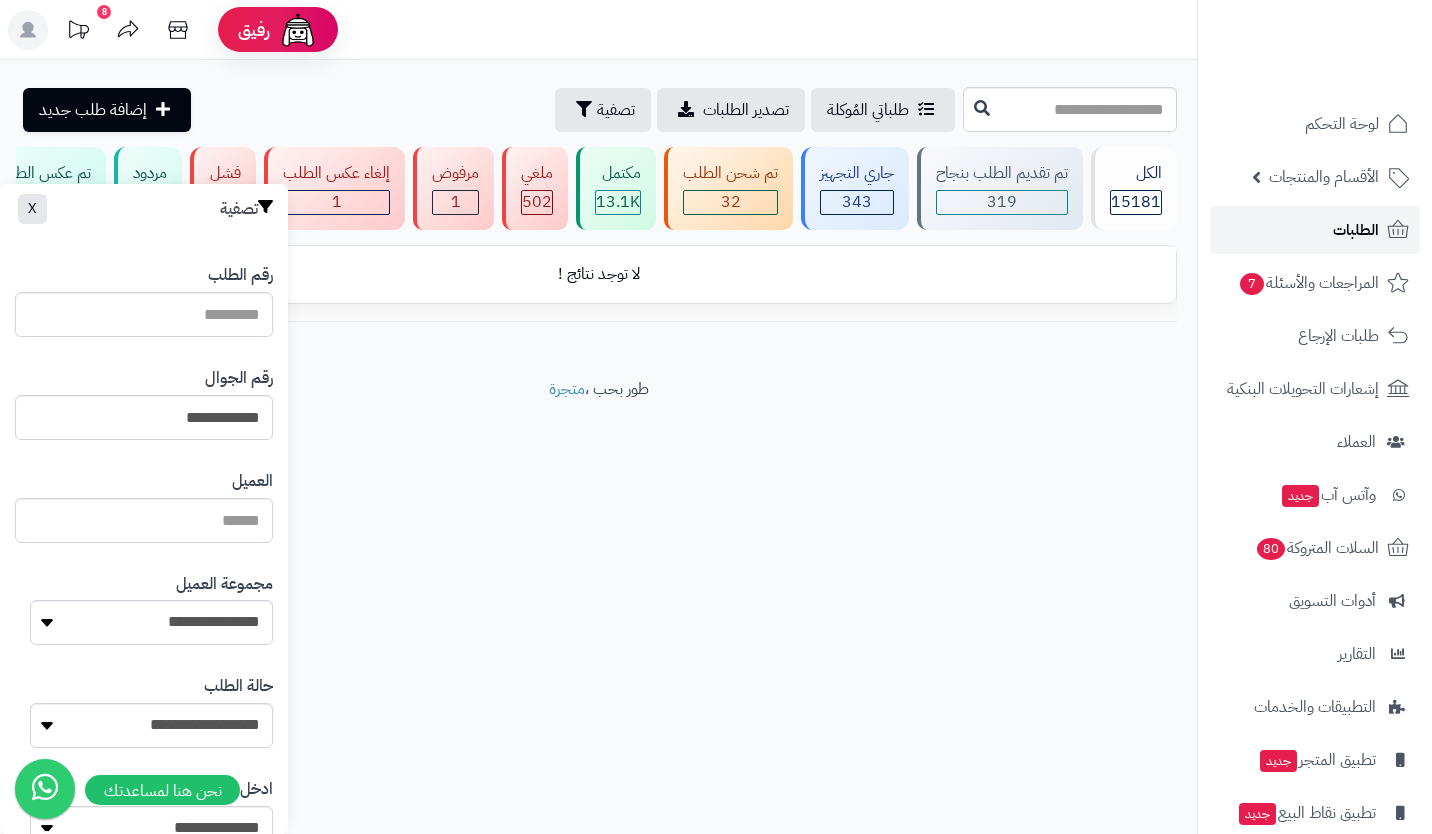 click on "الطلبات" at bounding box center (1356, 230) 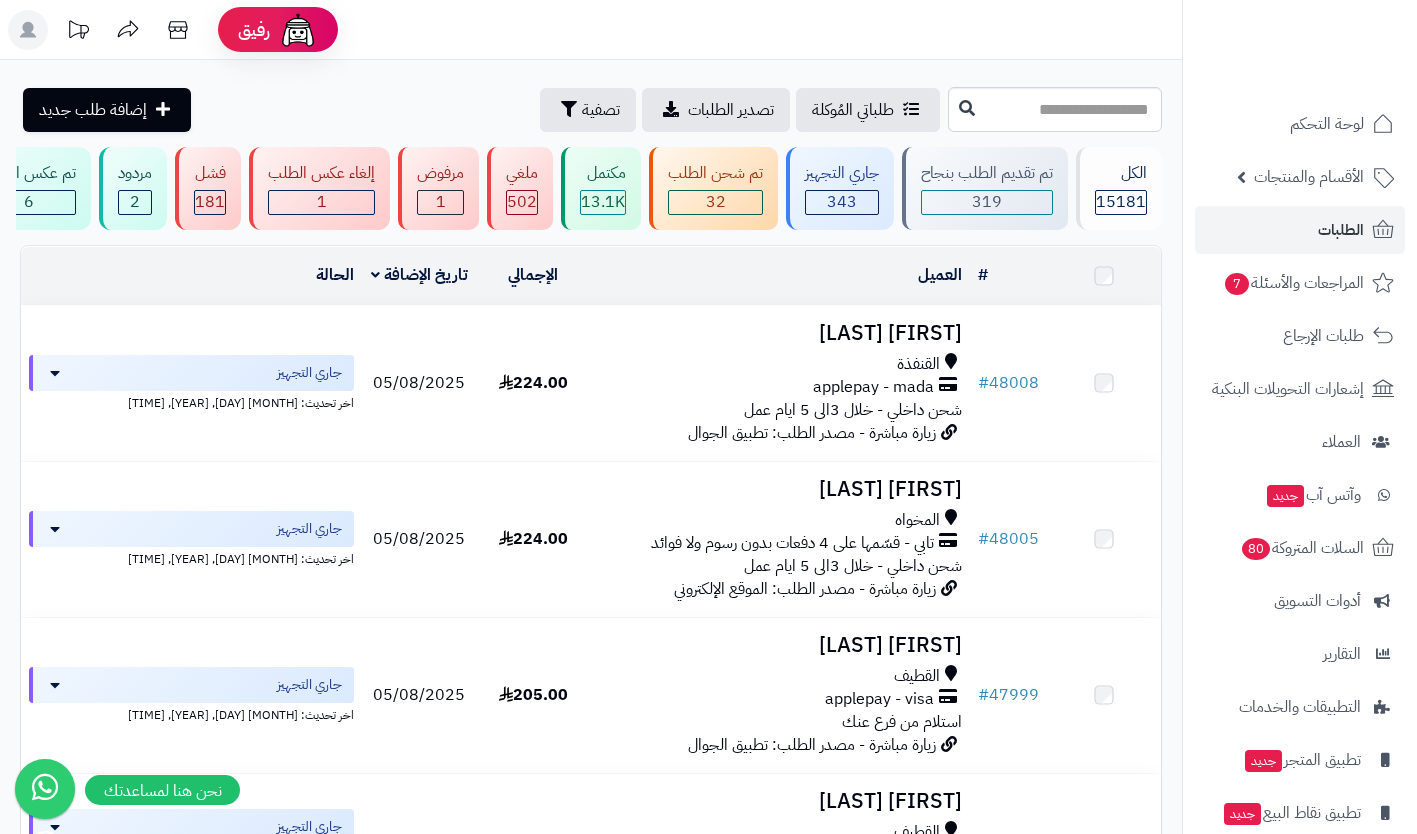 scroll, scrollTop: 0, scrollLeft: 0, axis: both 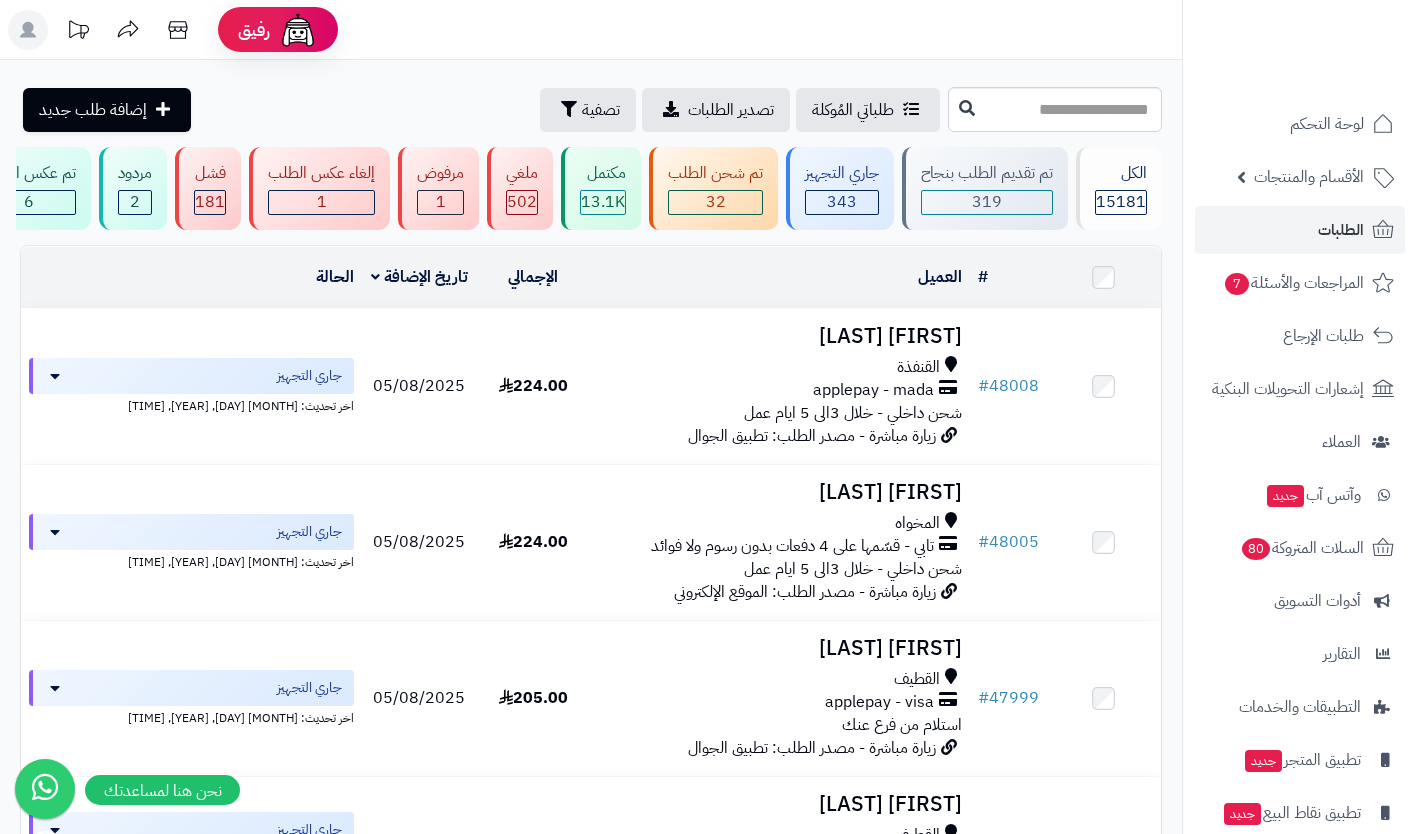 click on "تصفية" at bounding box center (601, 110) 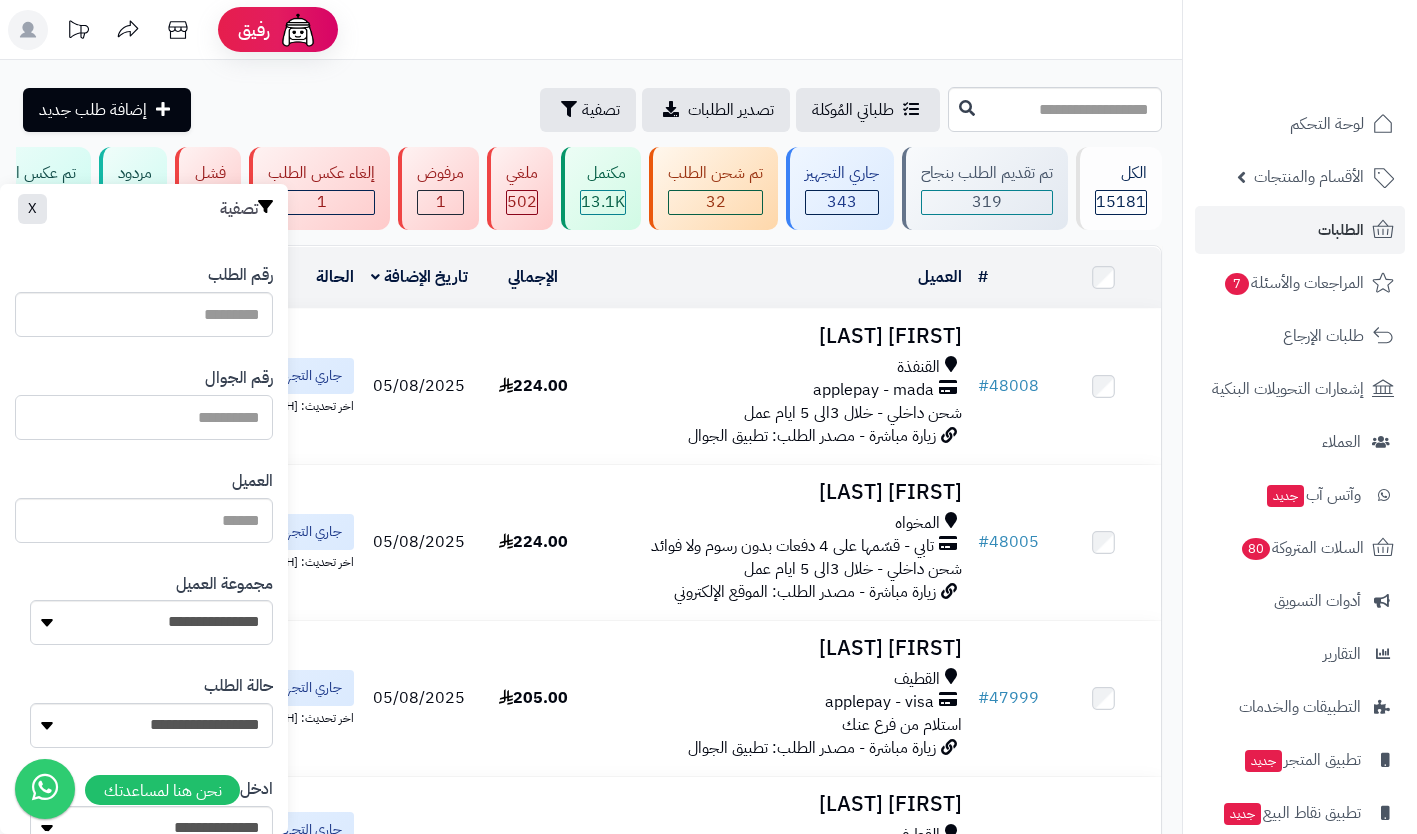 click at bounding box center [144, 417] 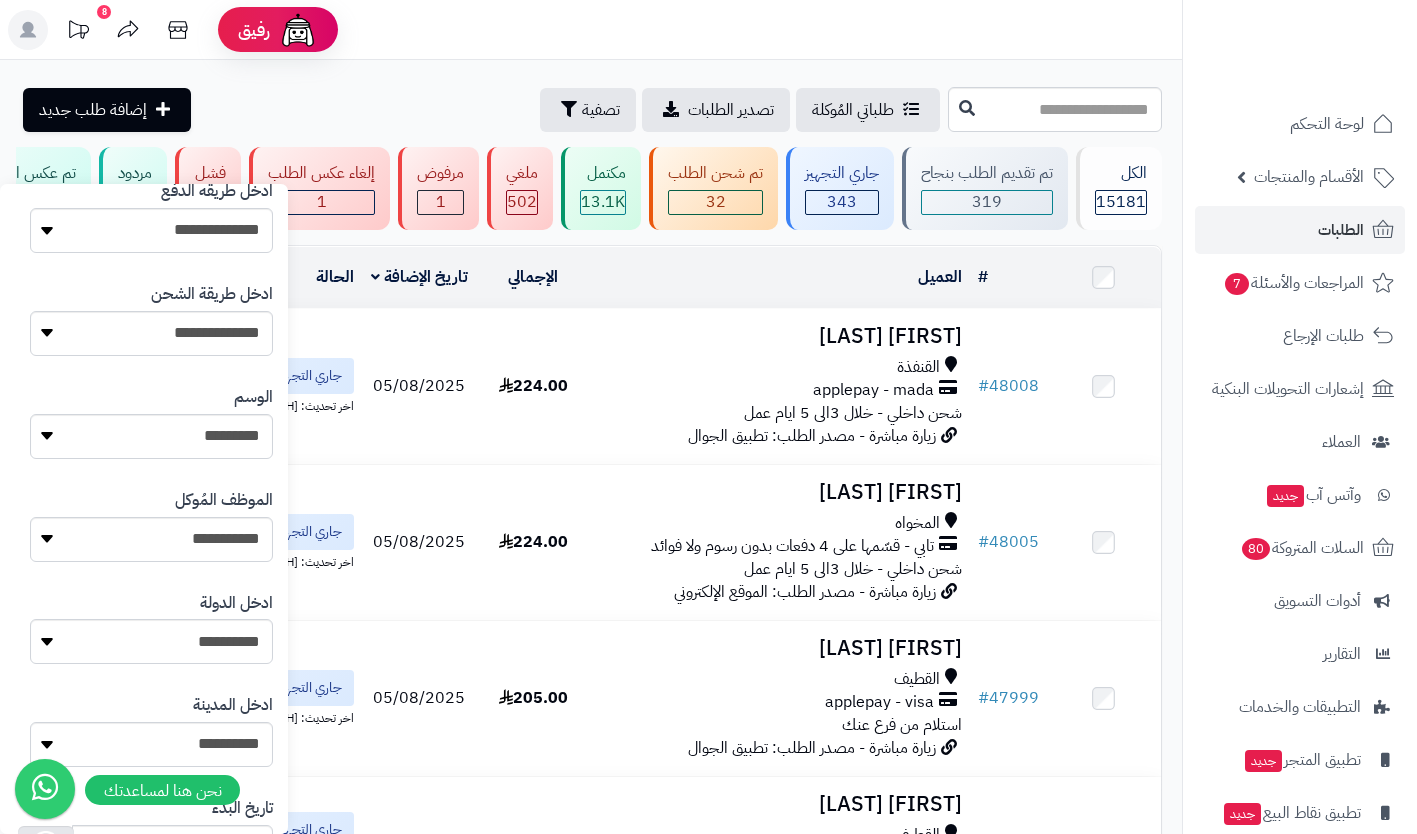 scroll, scrollTop: 961, scrollLeft: 0, axis: vertical 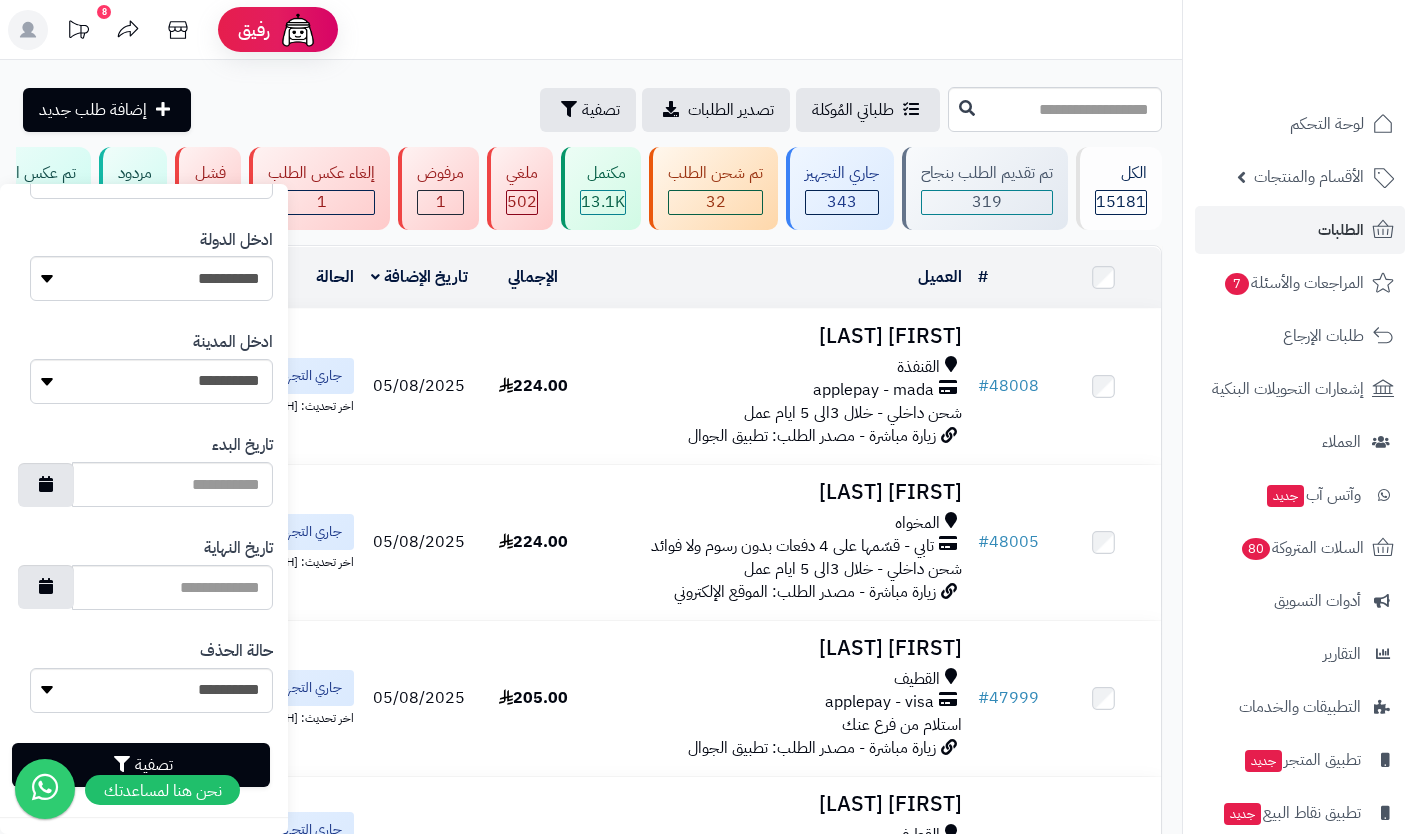 type on "*********" 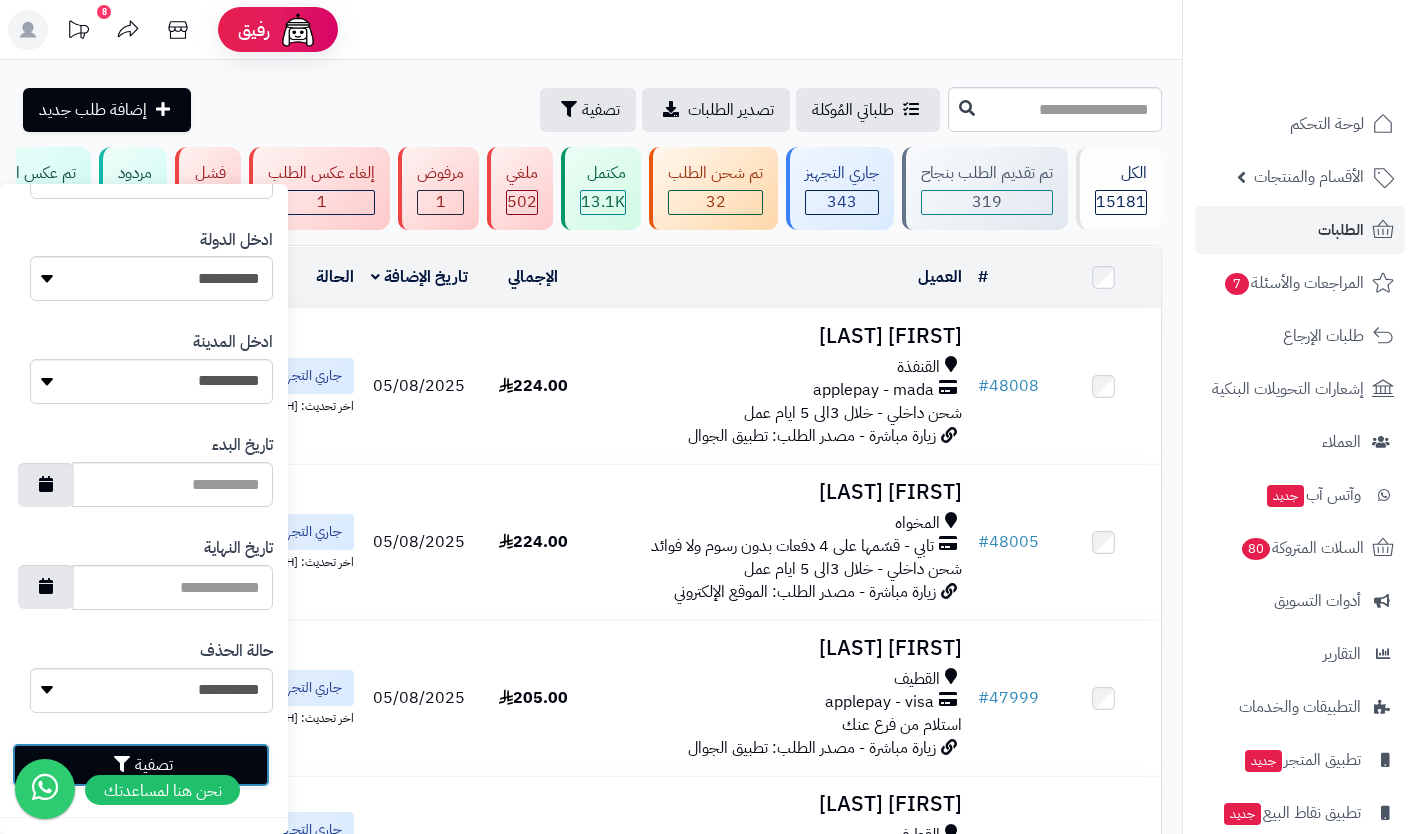 click on "تصفية" at bounding box center (141, 765) 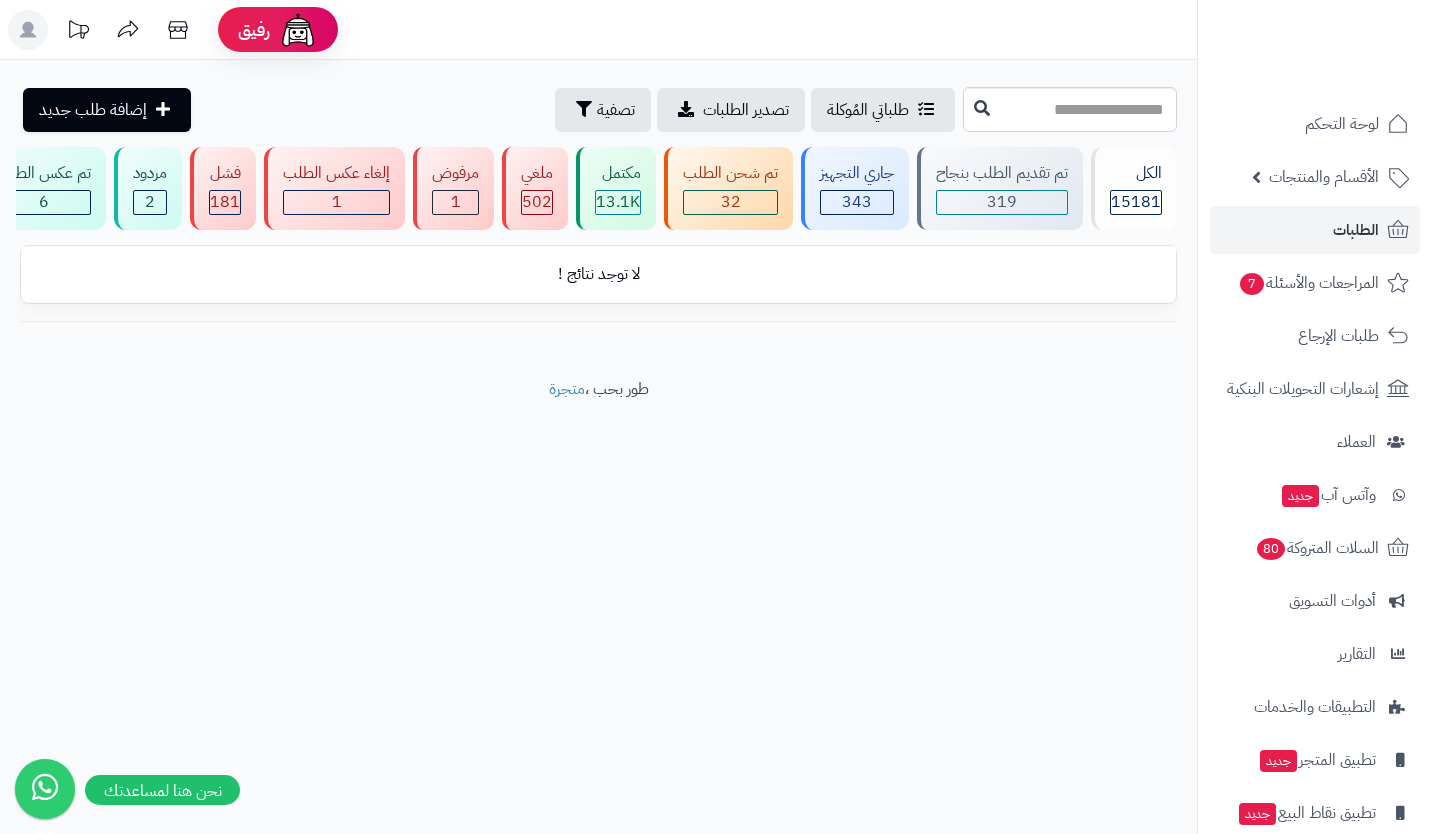 scroll, scrollTop: 0, scrollLeft: 0, axis: both 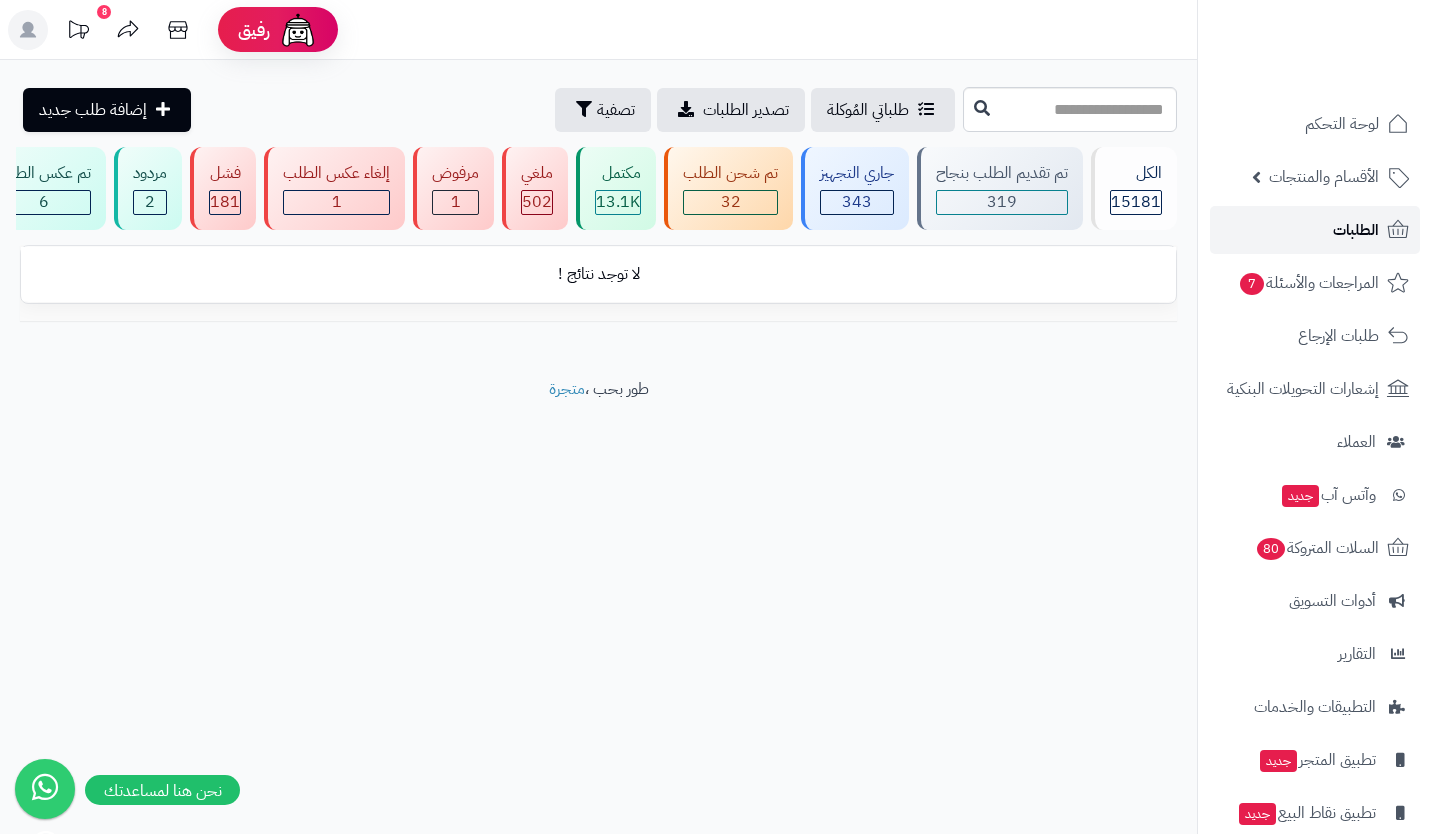 click on "الطلبات" at bounding box center [1356, 230] 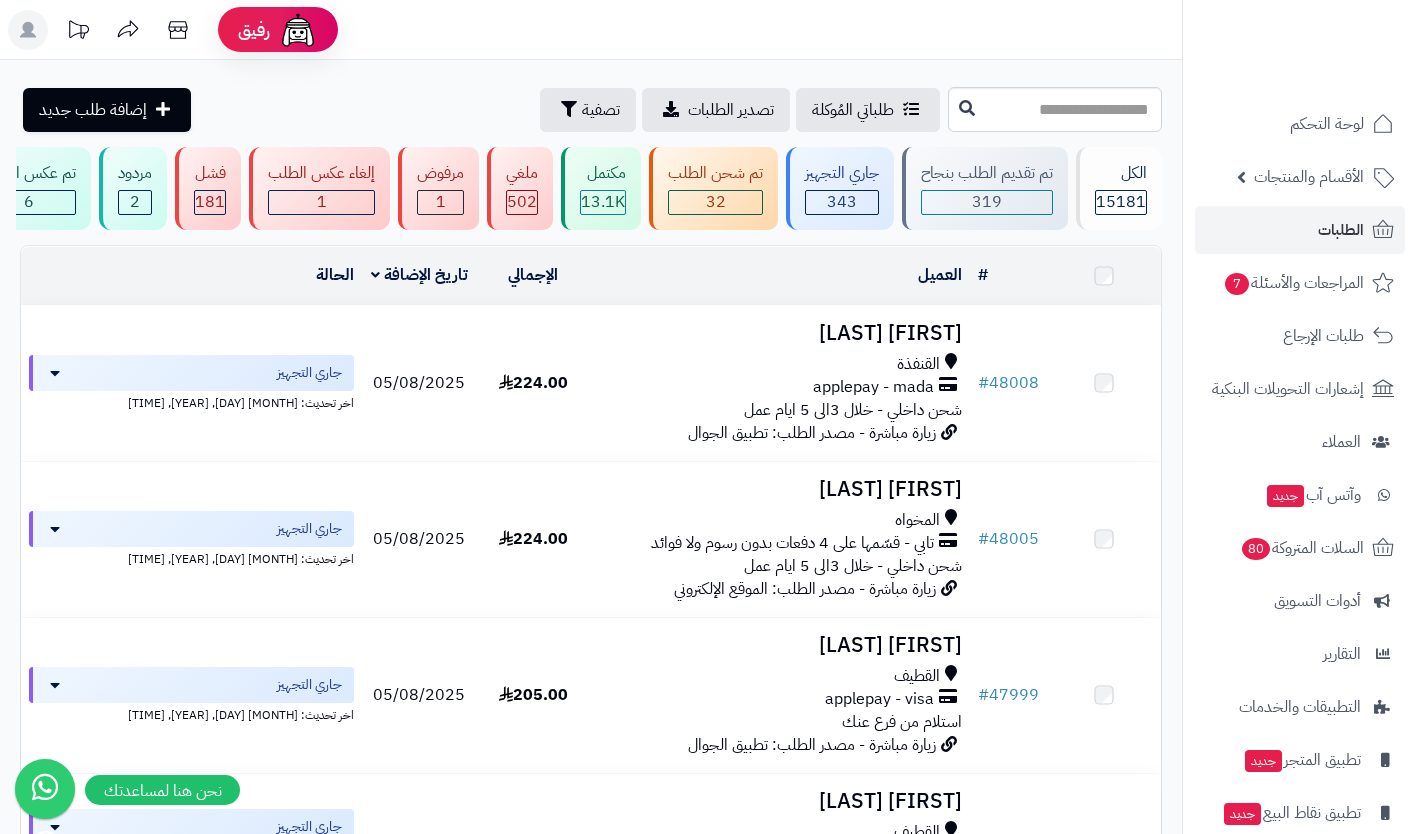 scroll, scrollTop: 0, scrollLeft: 0, axis: both 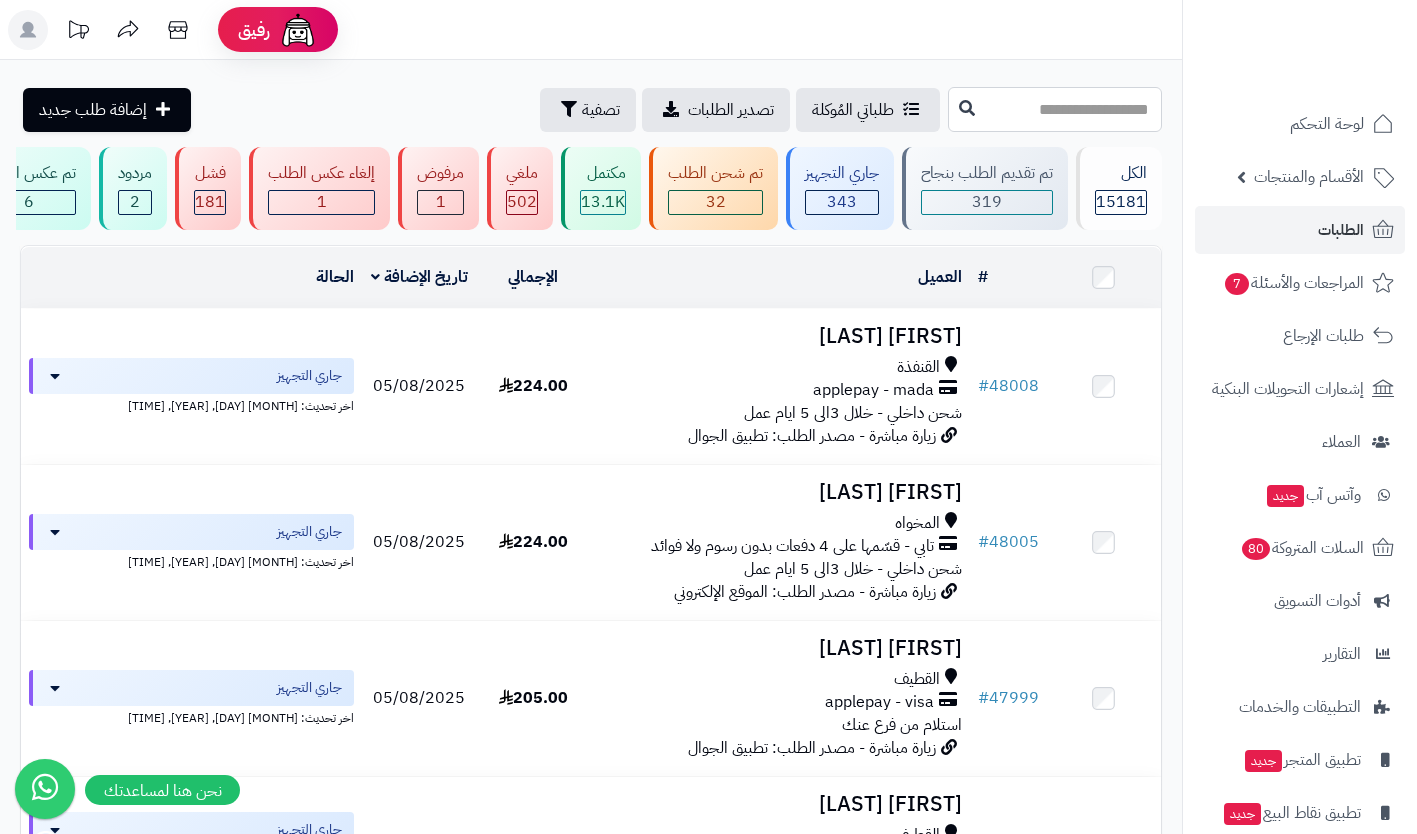 click at bounding box center (1055, 109) 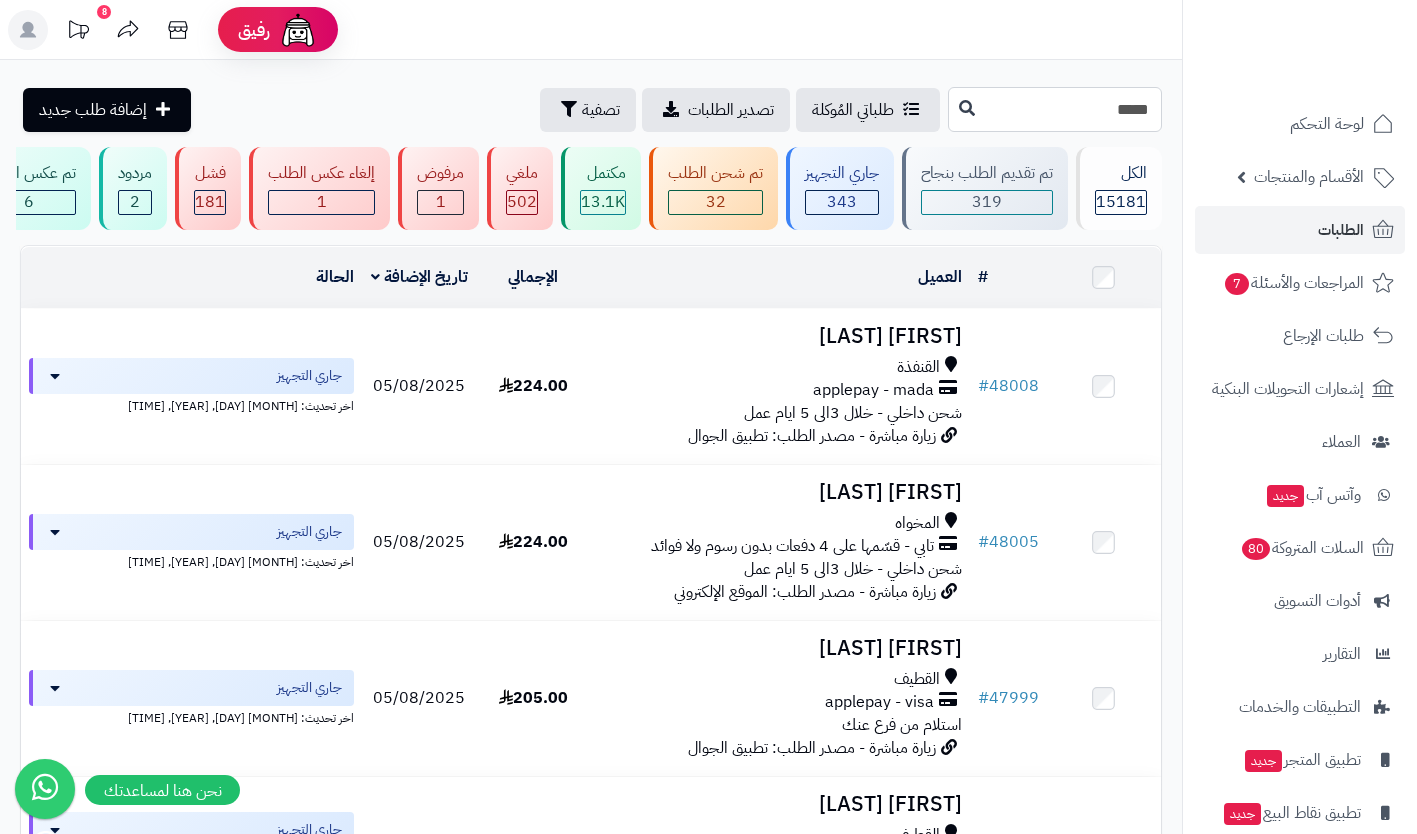 type on "*****" 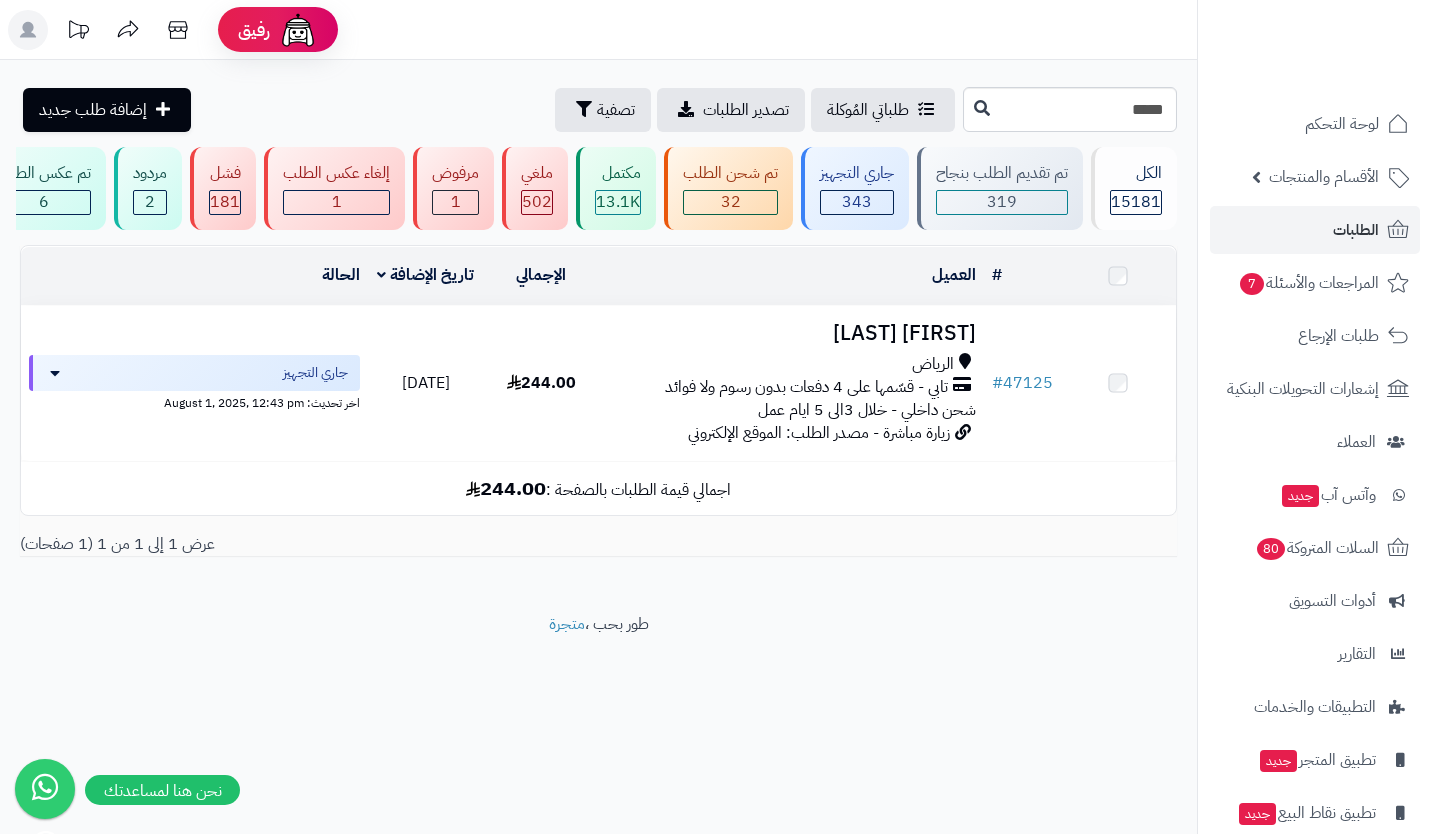 scroll, scrollTop: 0, scrollLeft: 0, axis: both 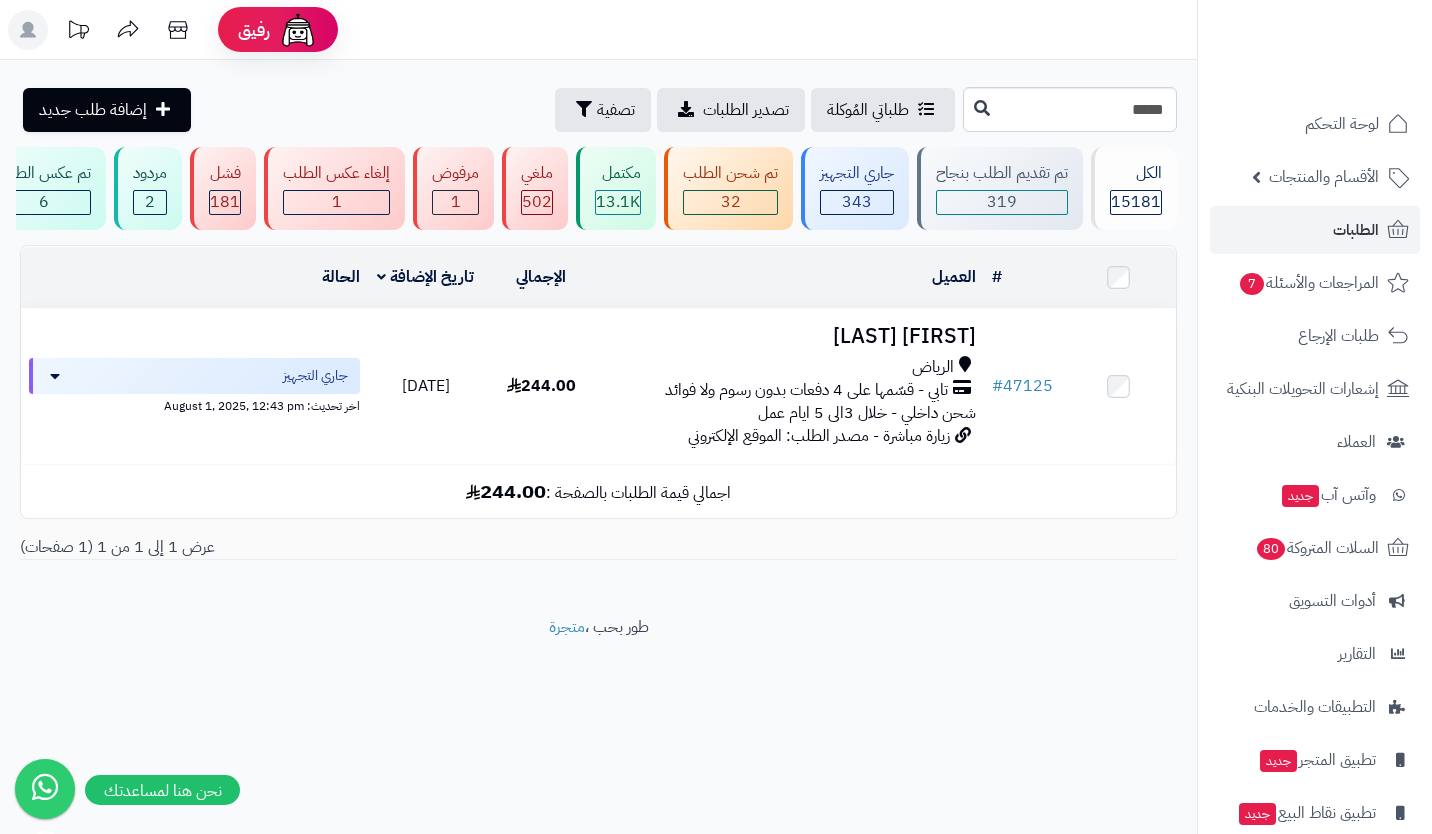 click on "زيارة مباشرة       -
مصدر الطلب:
الموقع الإلكتروني" at bounding box center [819, 436] 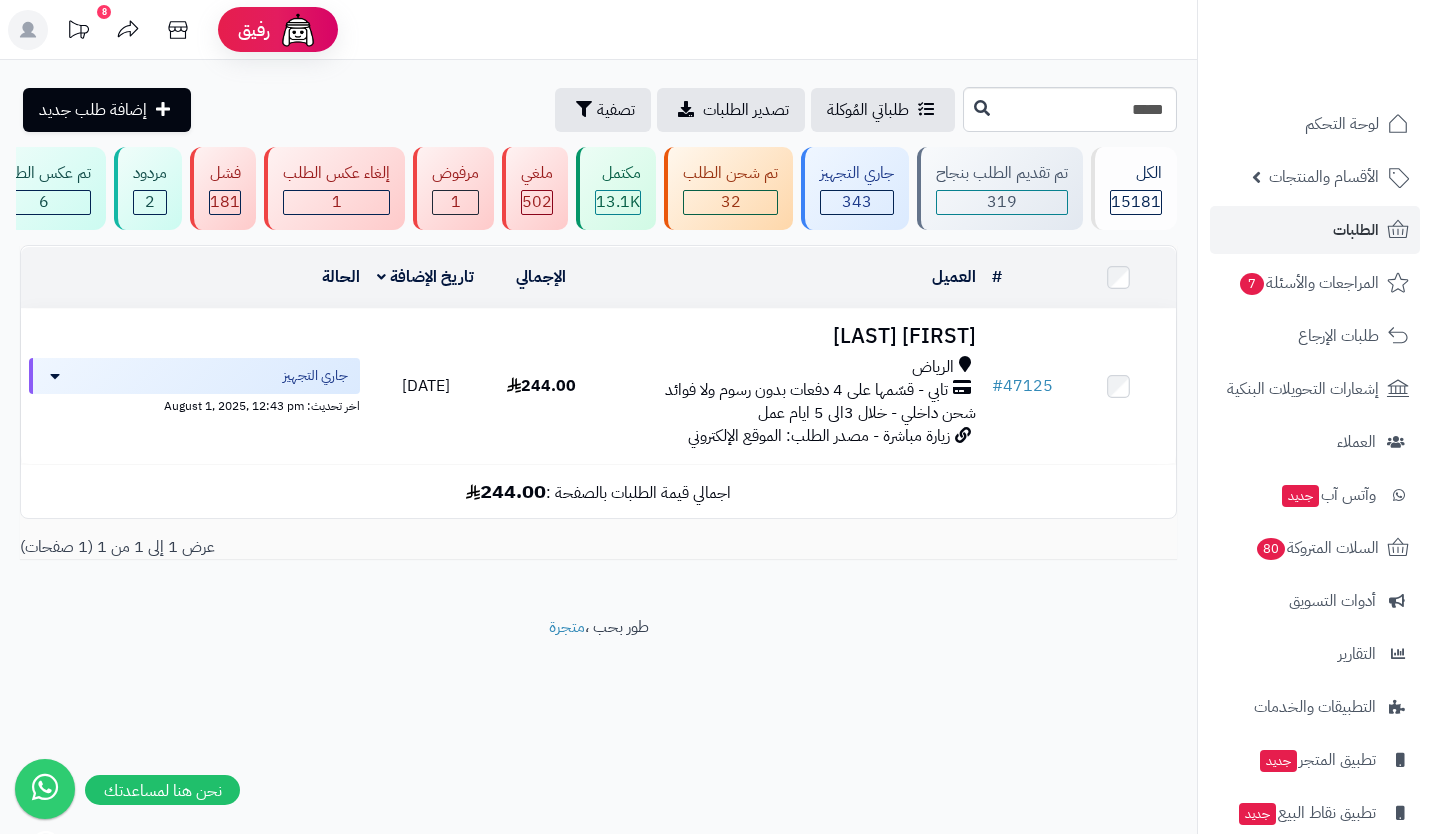 click on "تابي - قسّمها على 4 دفعات بدون رسوم ولا فوائد" at bounding box center (806, 390) 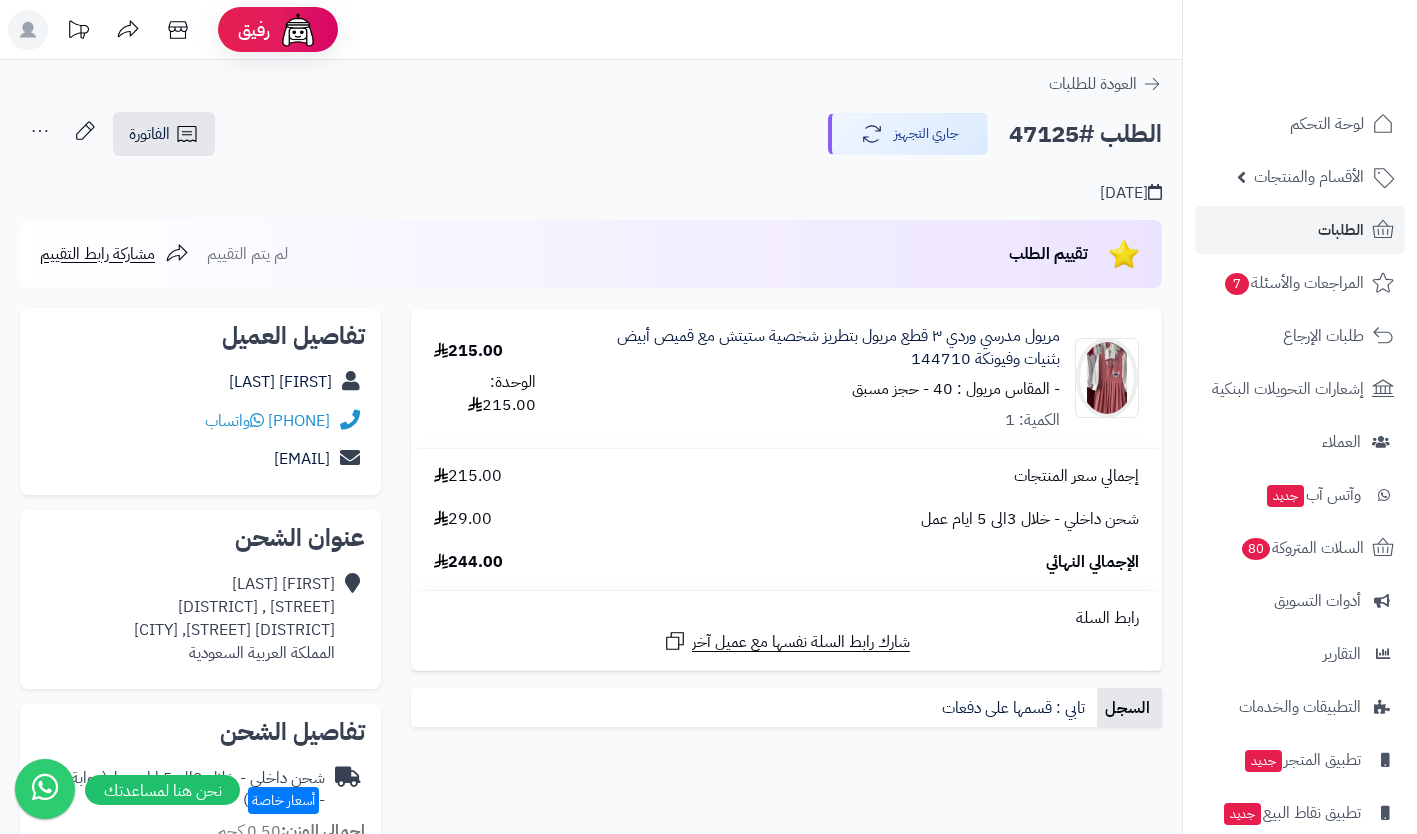 scroll, scrollTop: 0, scrollLeft: 0, axis: both 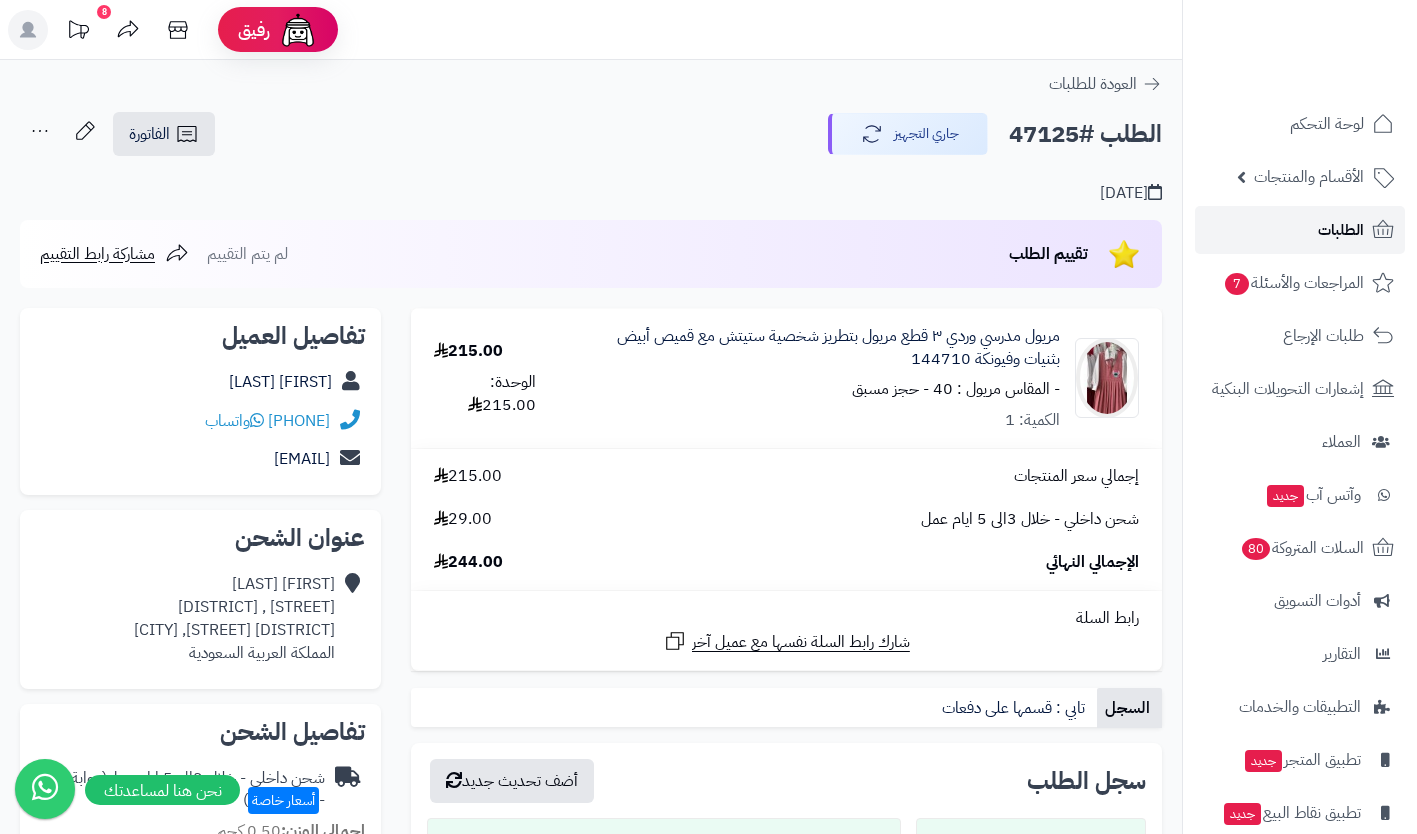 click on "الطلبات" at bounding box center [1341, 230] 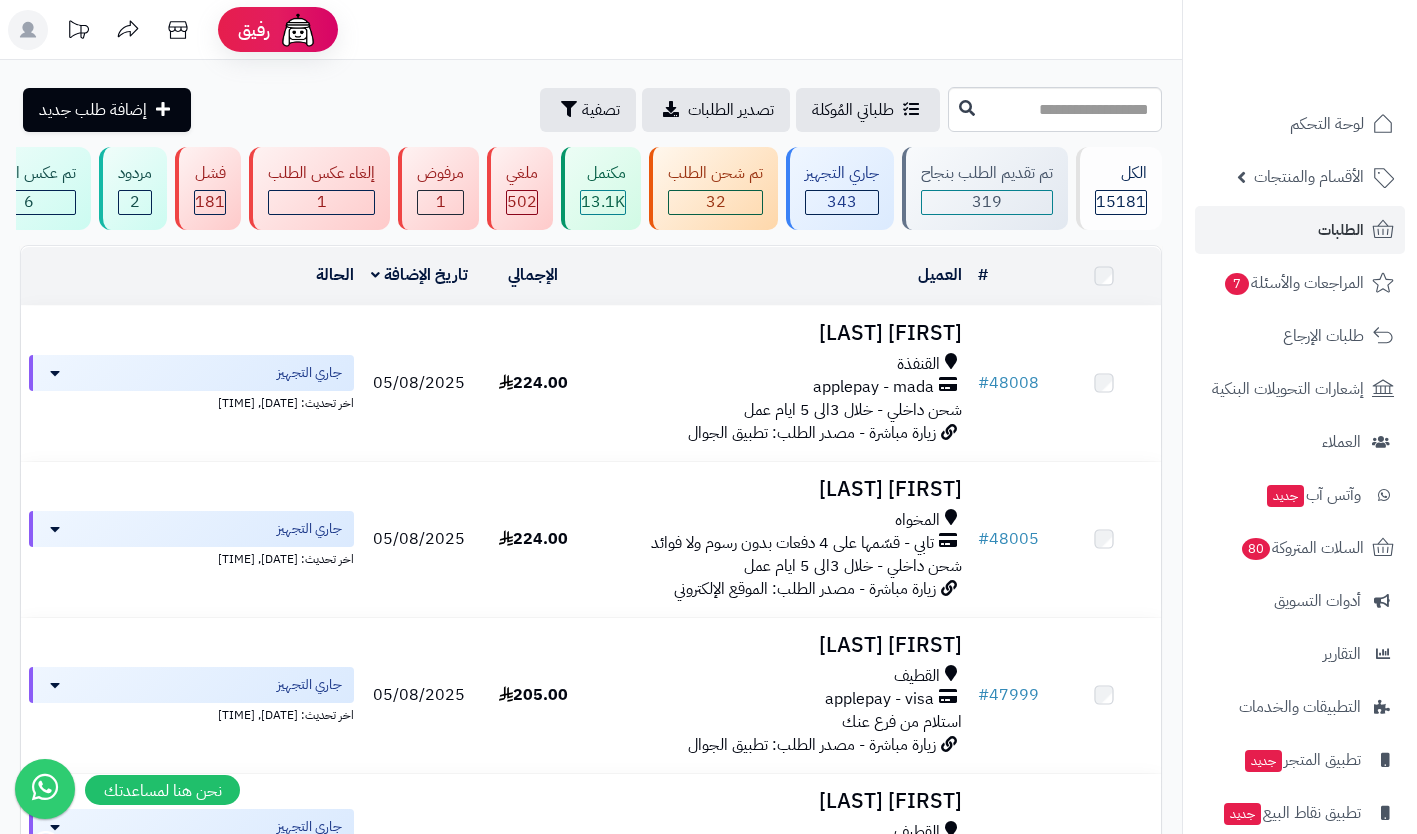 scroll, scrollTop: 0, scrollLeft: 0, axis: both 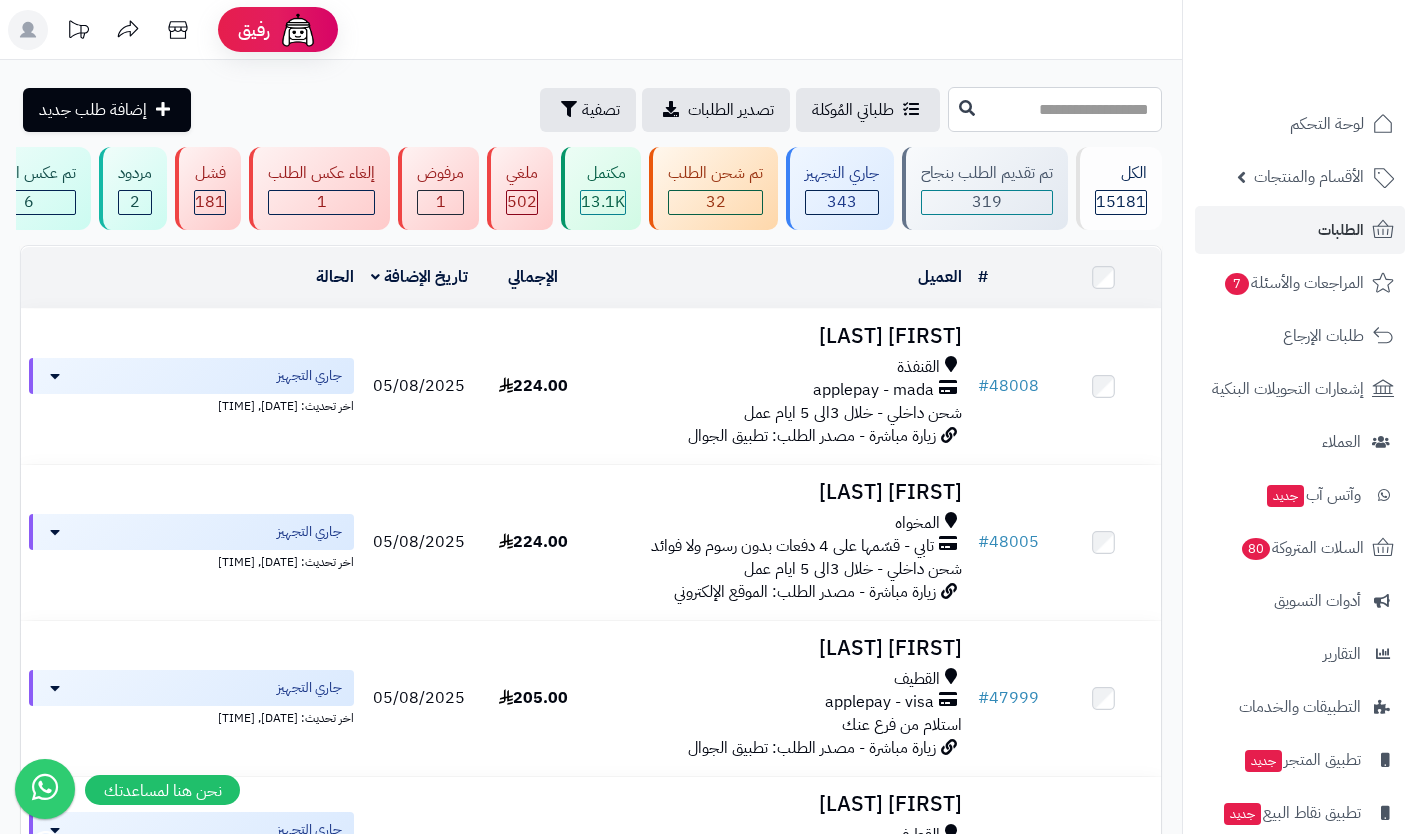 click at bounding box center (1055, 109) 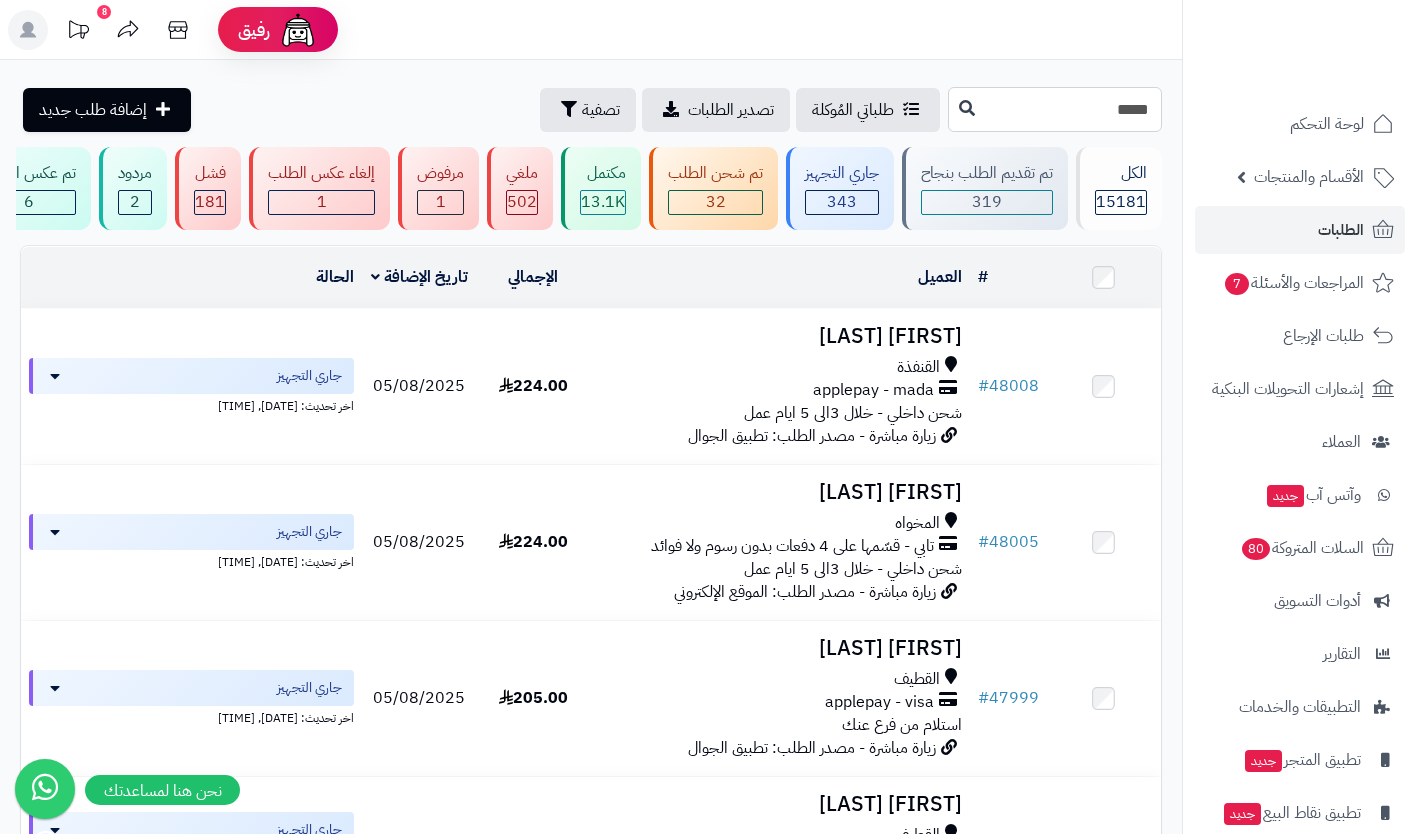 type on "*****" 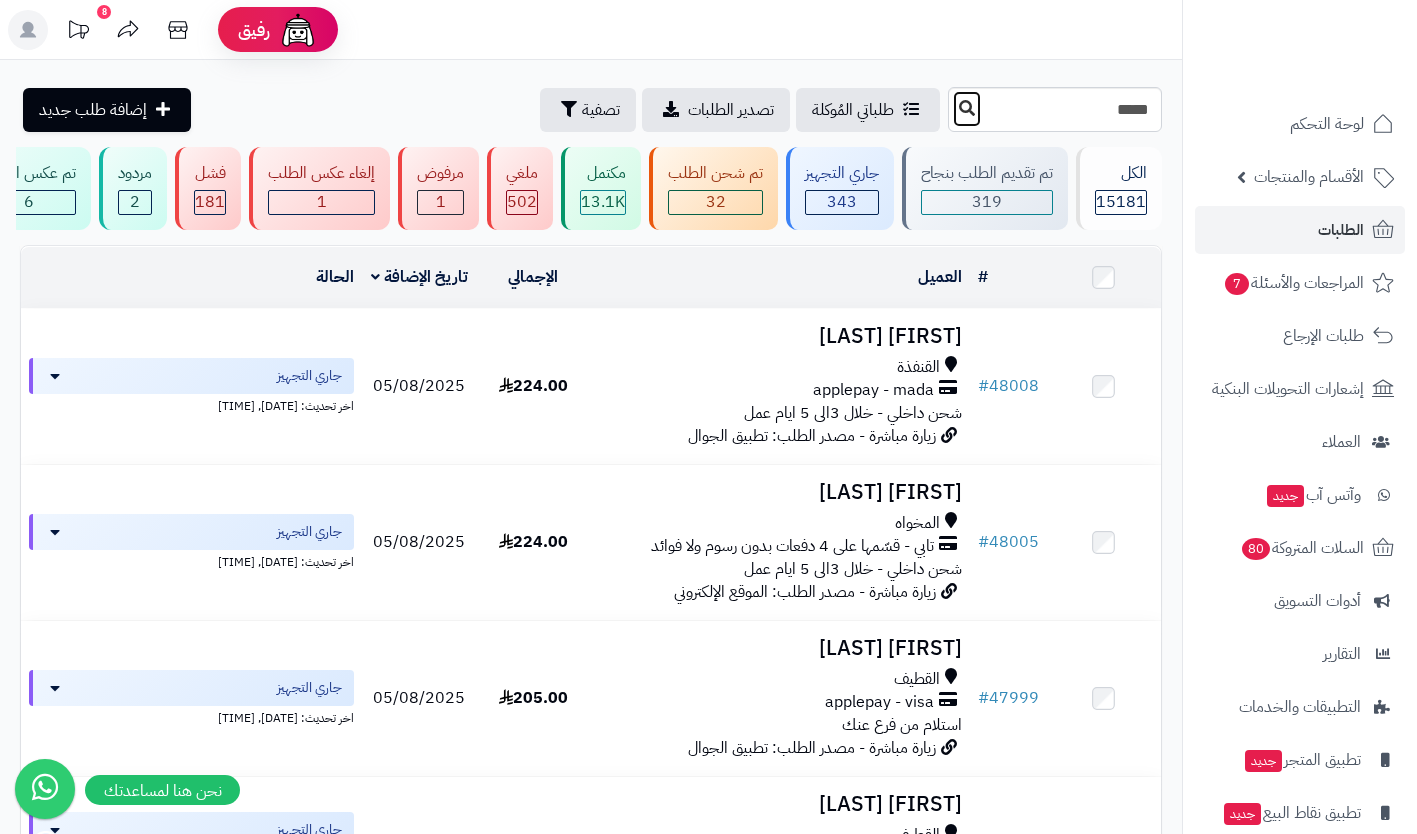click at bounding box center [967, 108] 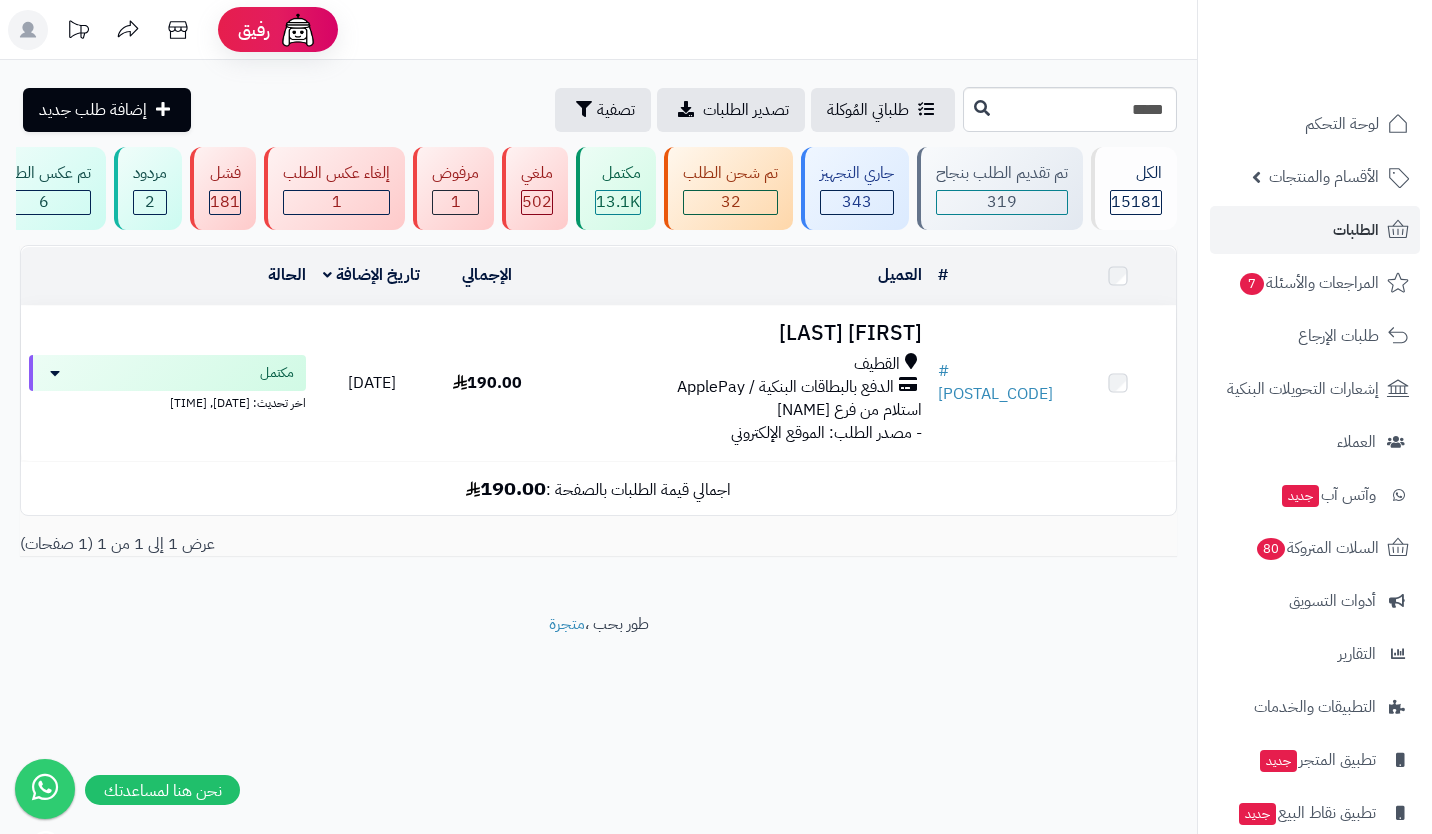 scroll, scrollTop: 0, scrollLeft: 0, axis: both 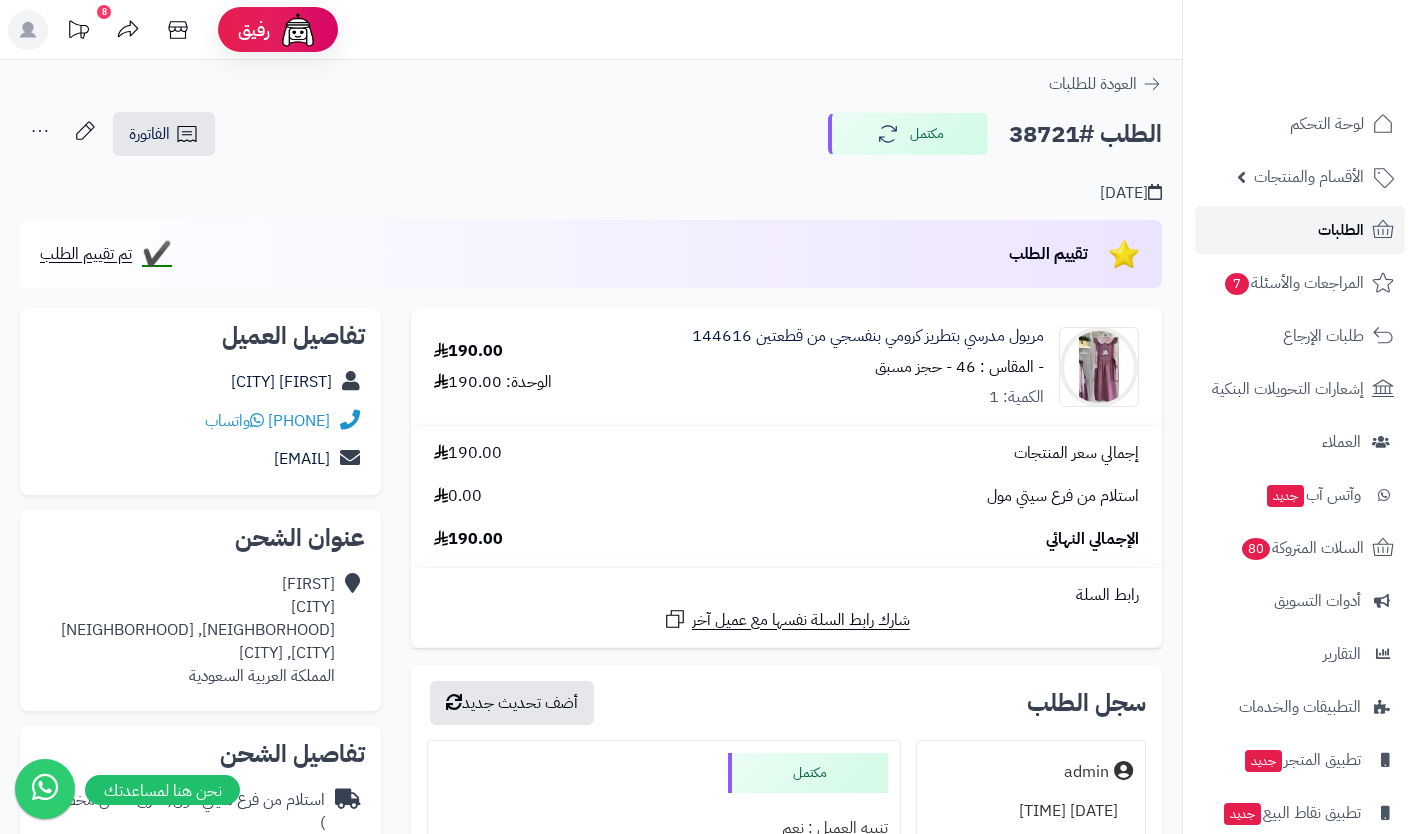 click on "الطلبات" at bounding box center [1341, 230] 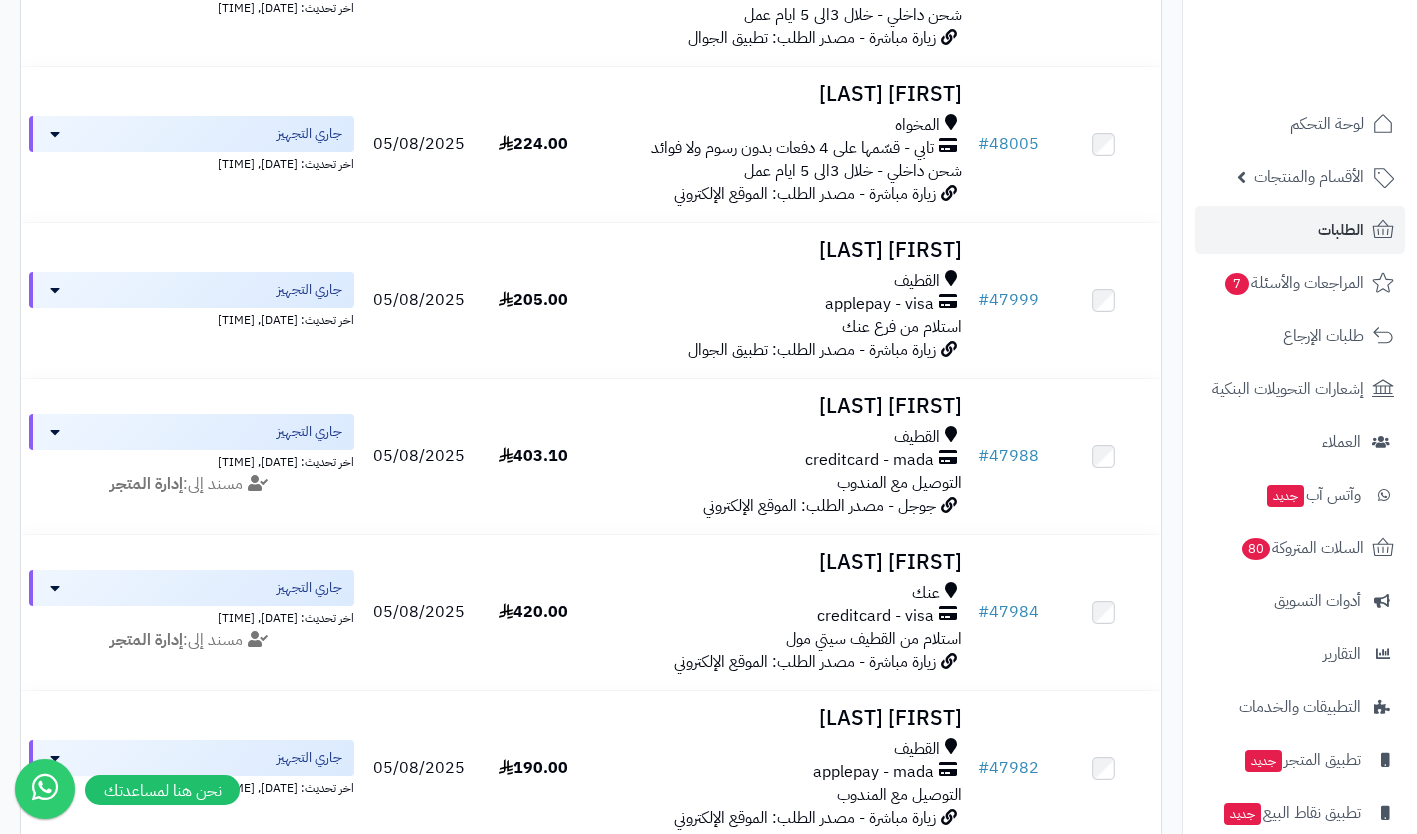 scroll, scrollTop: 386, scrollLeft: 0, axis: vertical 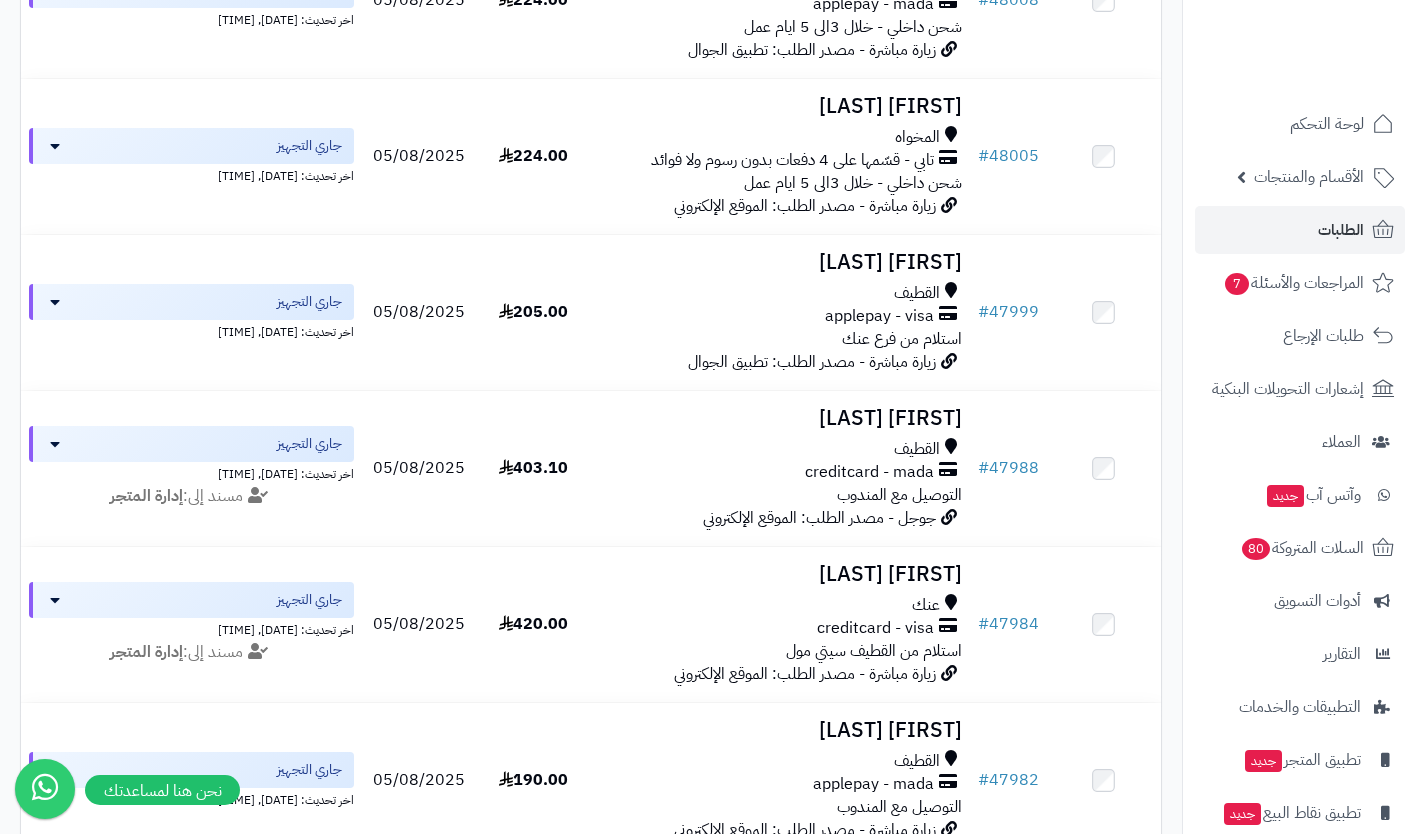 click on "applepay - visa" at bounding box center (879, 316) 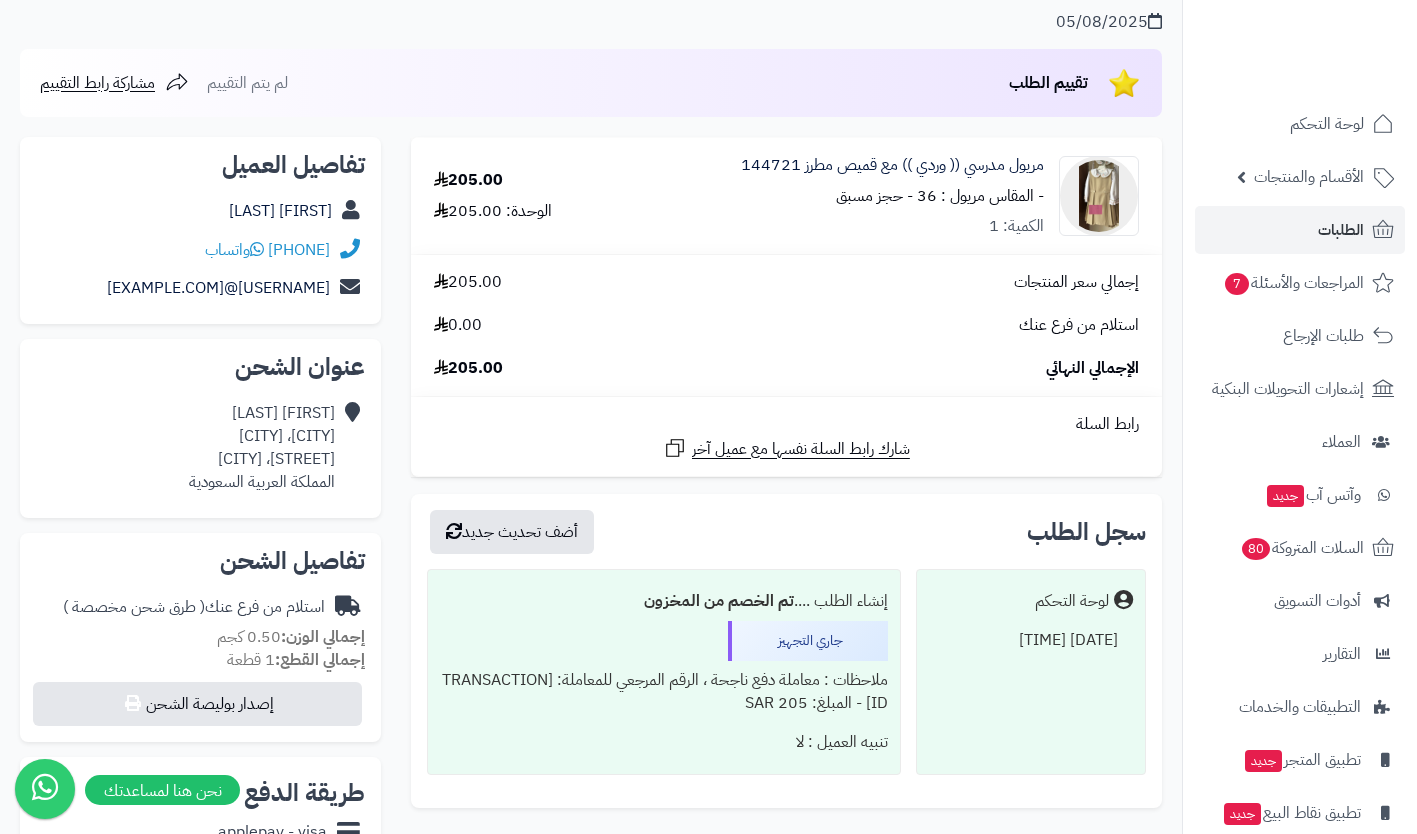 scroll, scrollTop: 171, scrollLeft: 0, axis: vertical 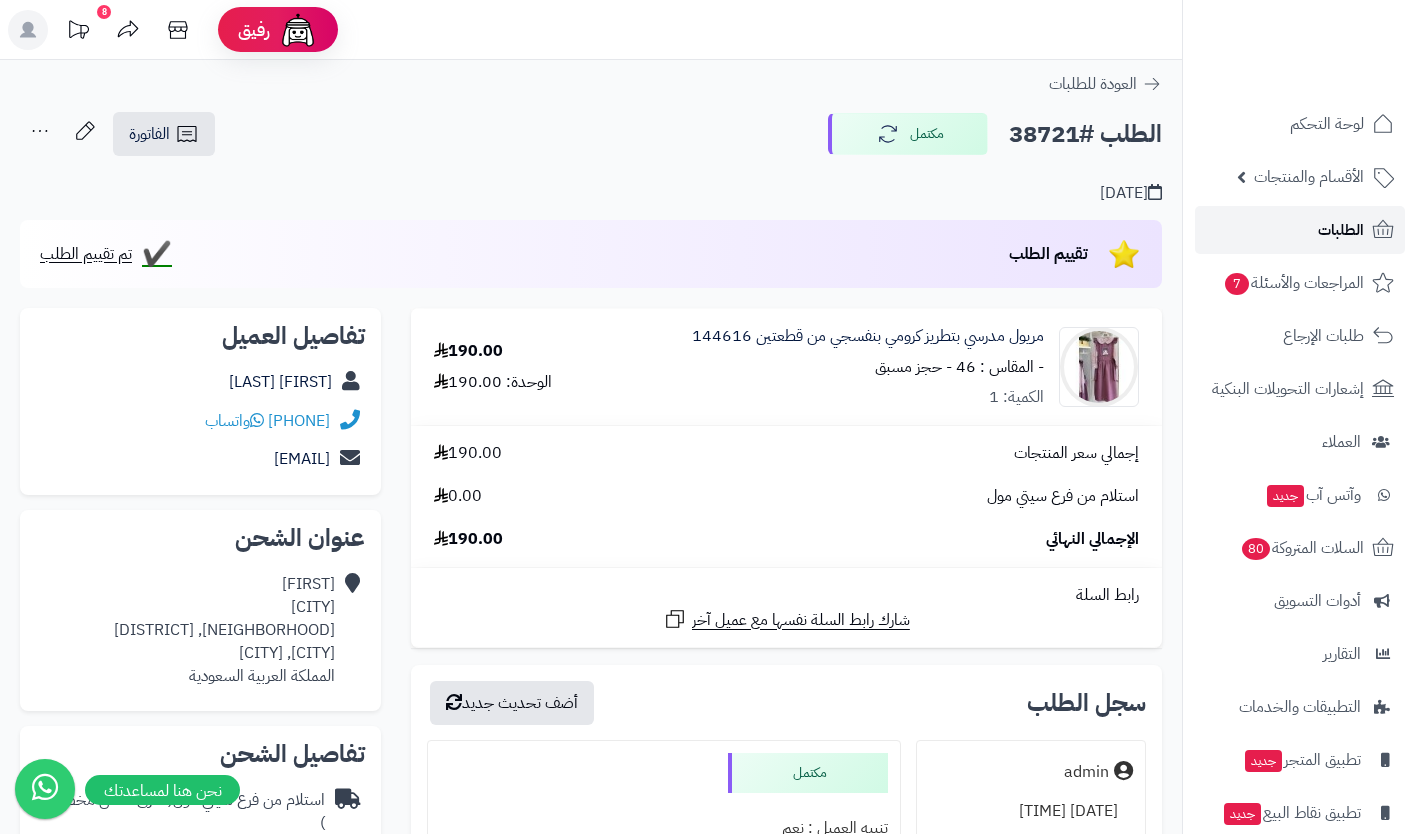 click on "الطلبات" at bounding box center [1341, 230] 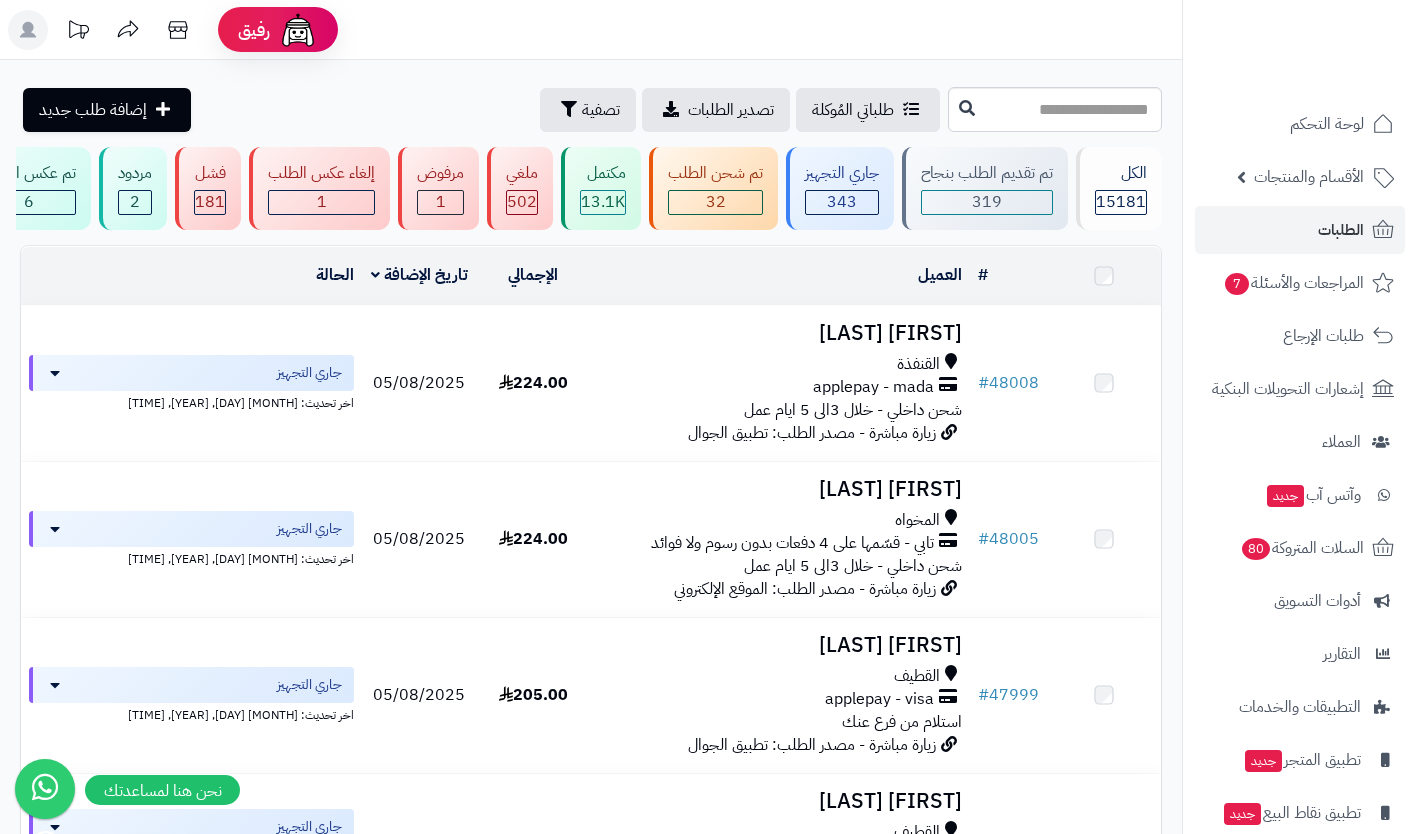 scroll, scrollTop: 0, scrollLeft: 0, axis: both 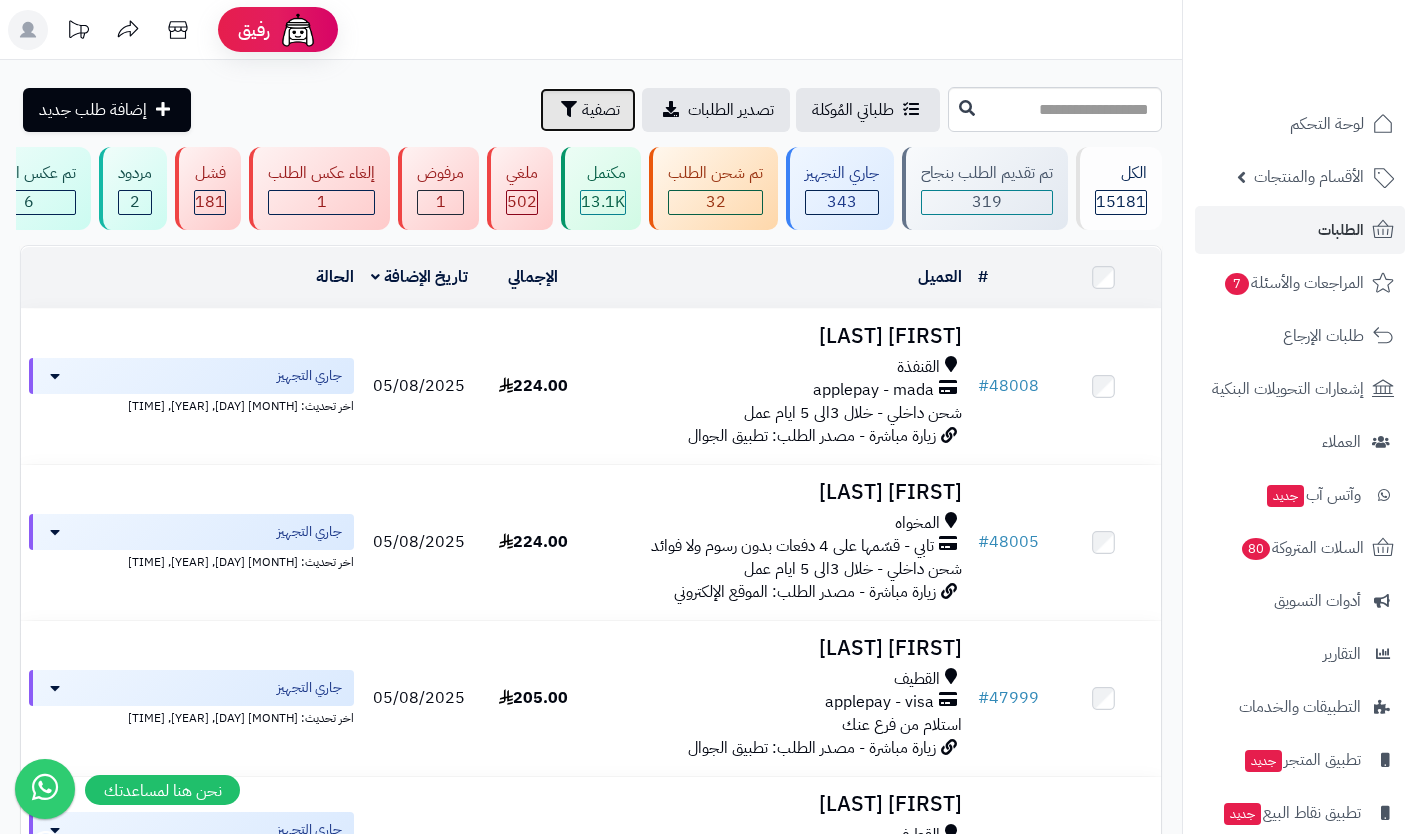 click on "تصفية" at bounding box center (601, 110) 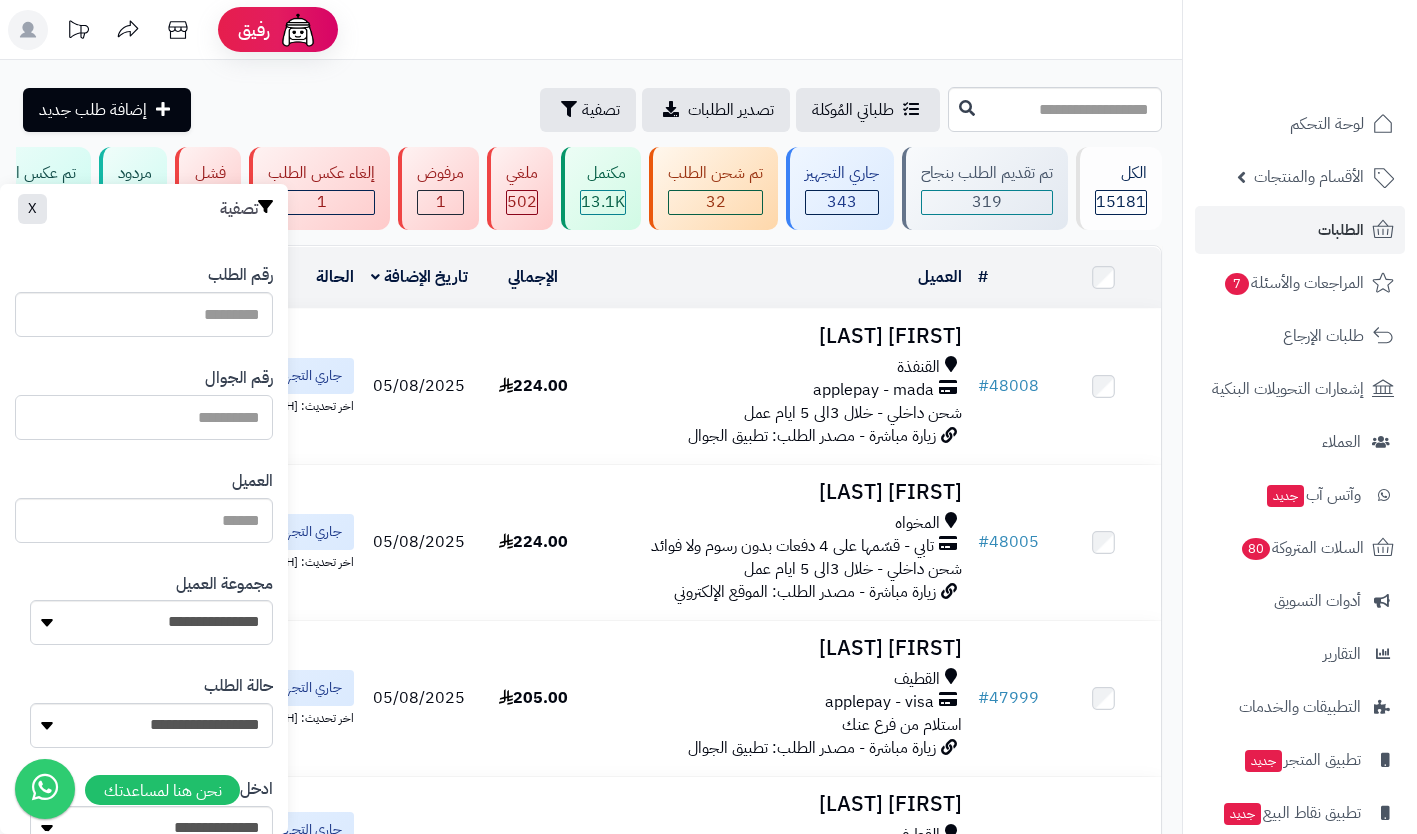 click at bounding box center (144, 417) 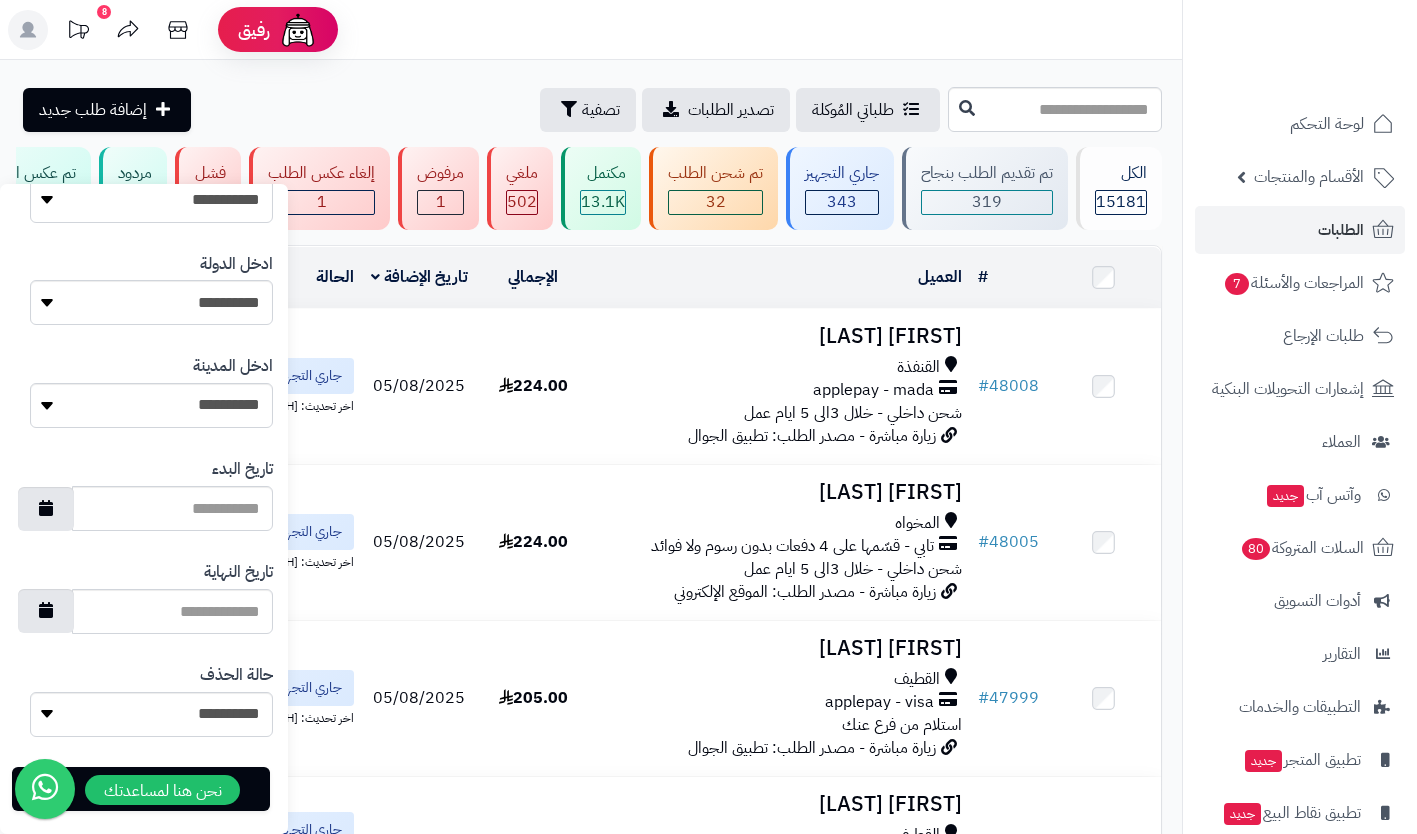scroll, scrollTop: 961, scrollLeft: 0, axis: vertical 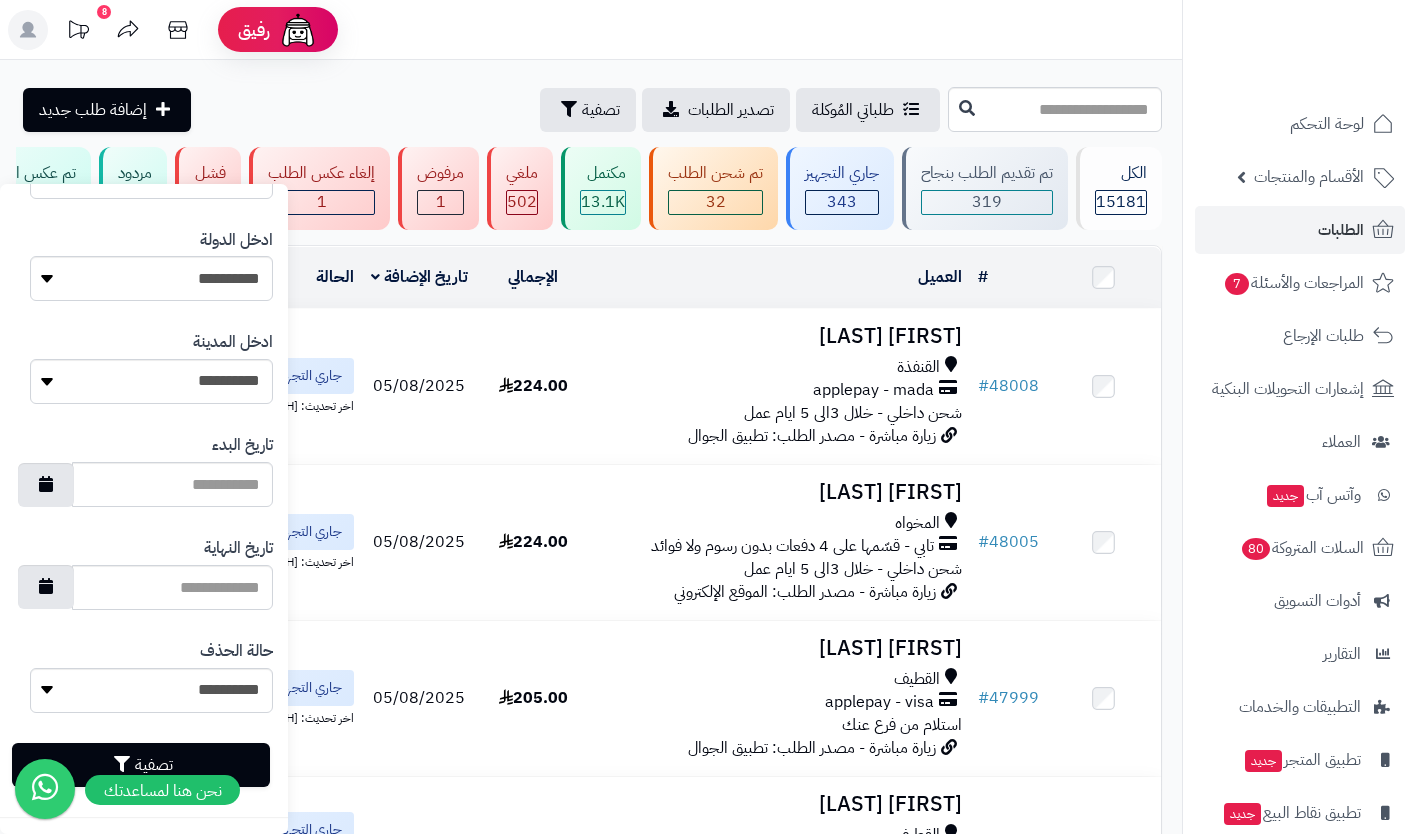 type on "*********" 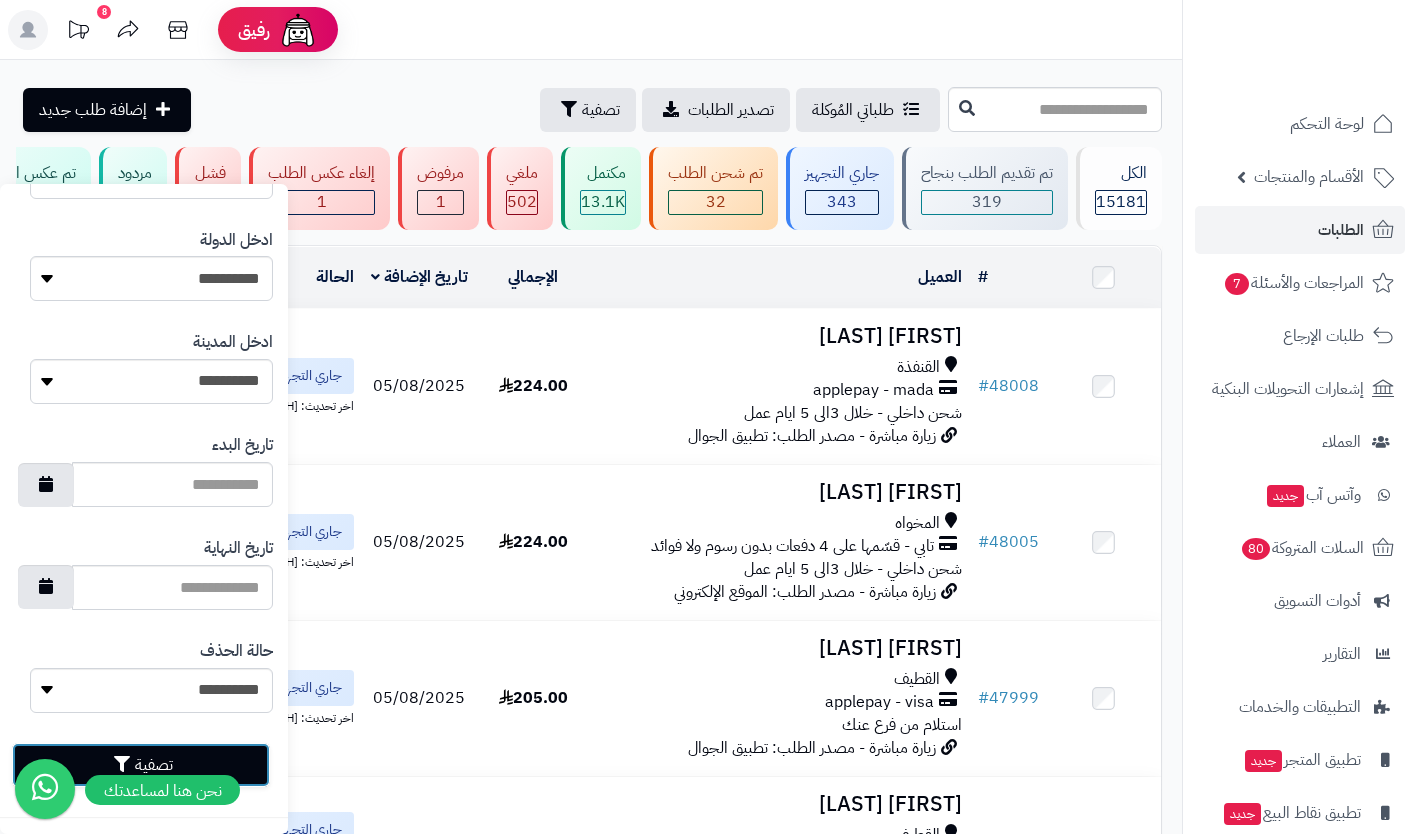 click on "تصفية" at bounding box center [141, 765] 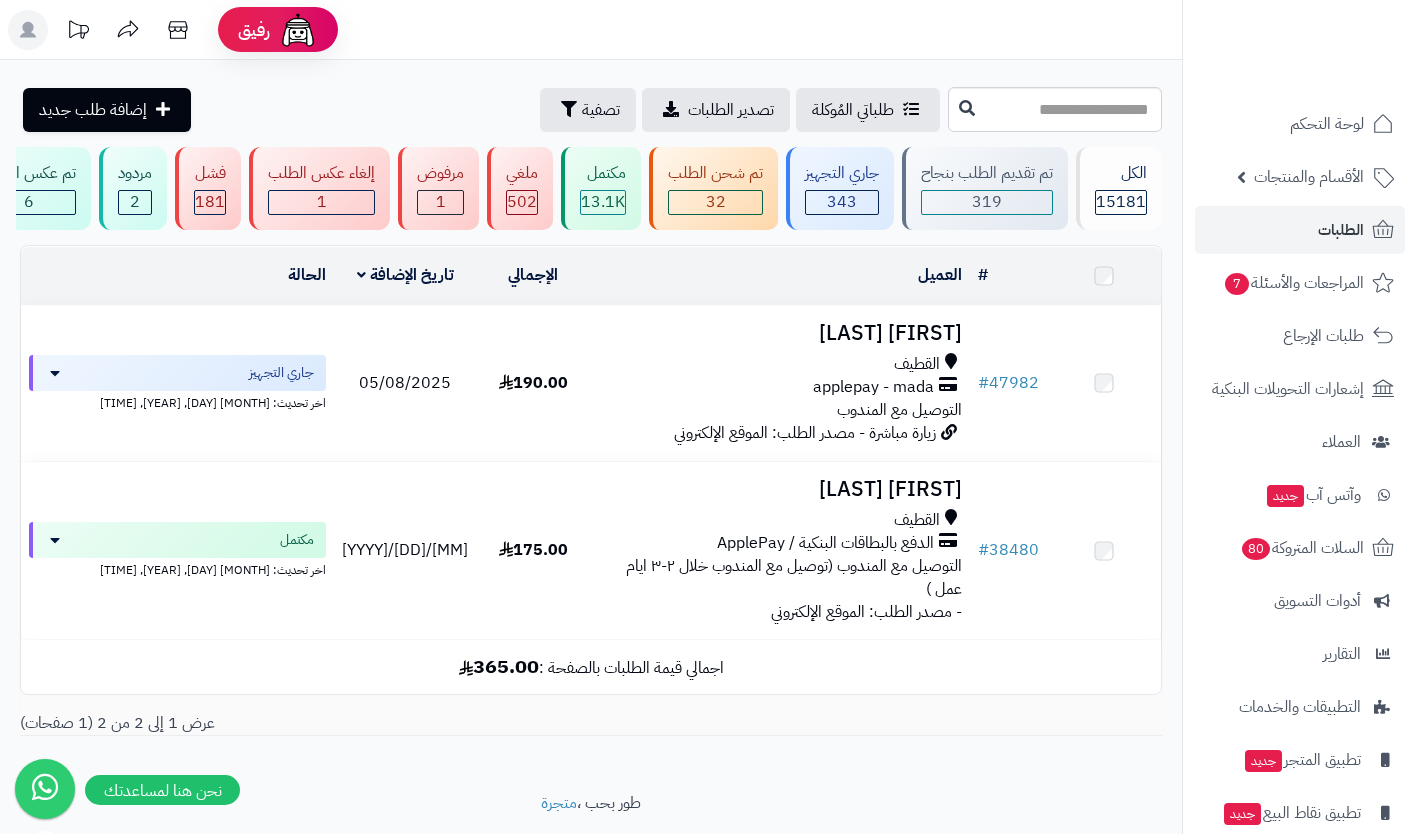 scroll, scrollTop: 0, scrollLeft: 0, axis: both 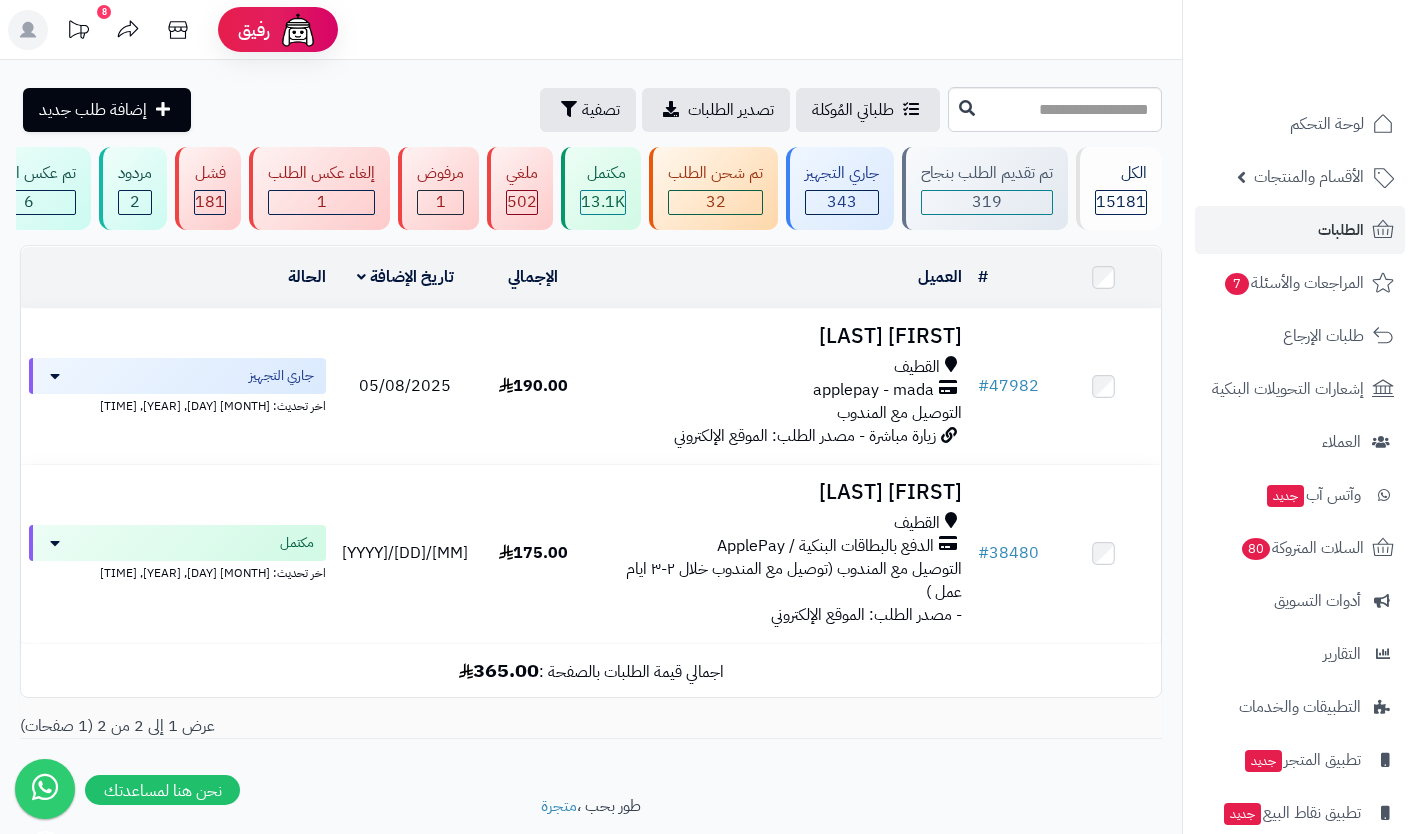 click on "applepay - mada" at bounding box center (873, 390) 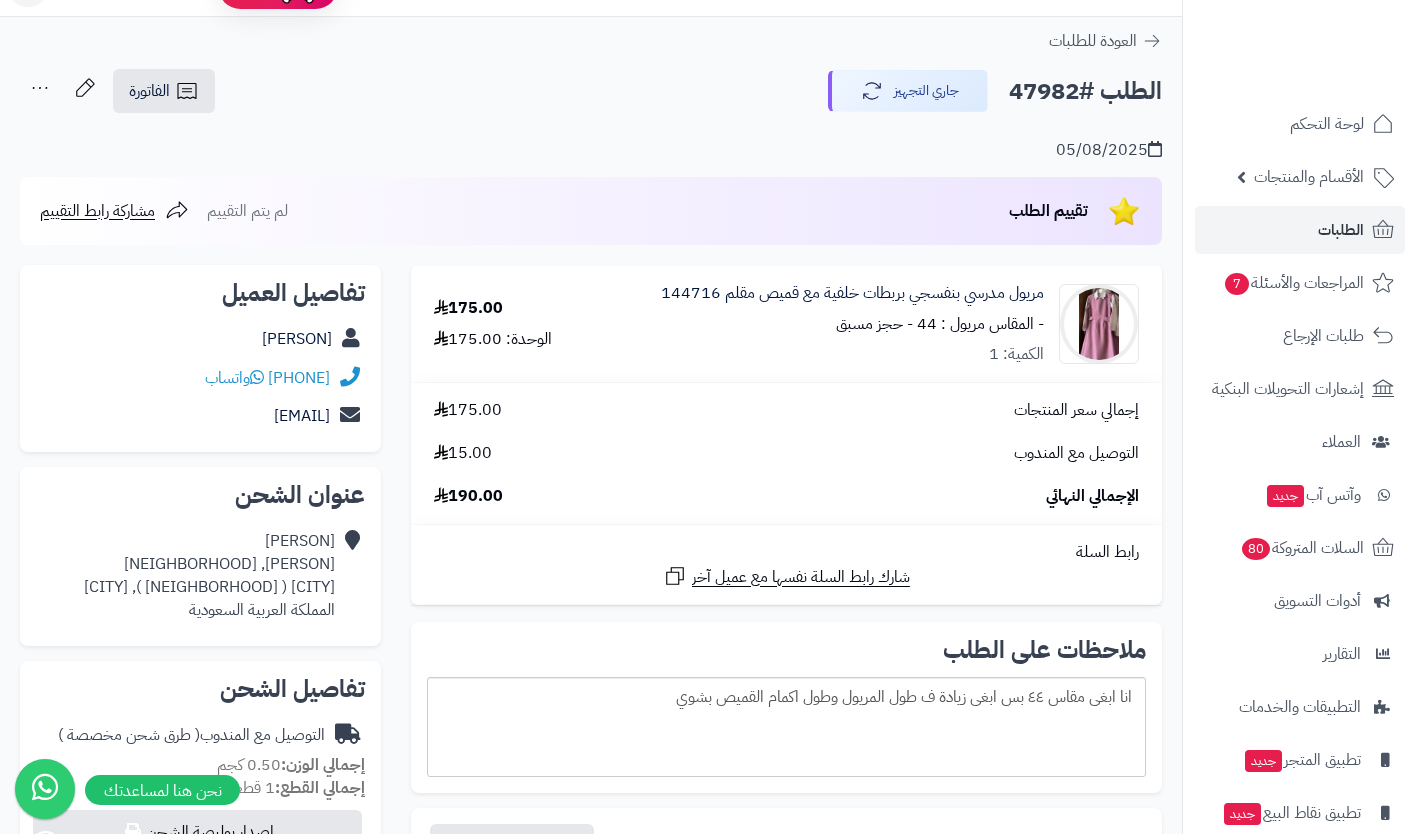 scroll, scrollTop: 22, scrollLeft: 0, axis: vertical 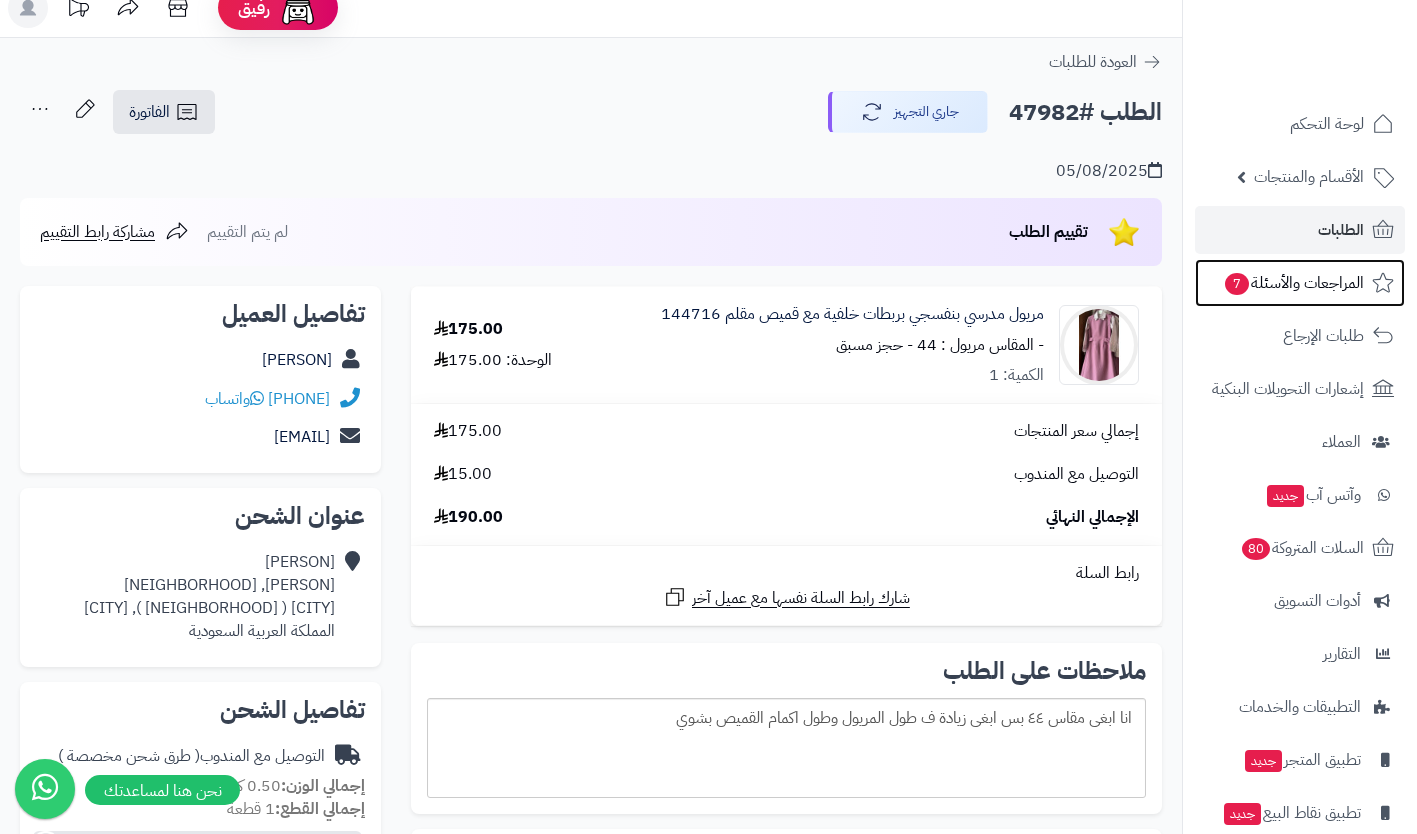 click on "المراجعات والأسئلة  7" at bounding box center (1293, 283) 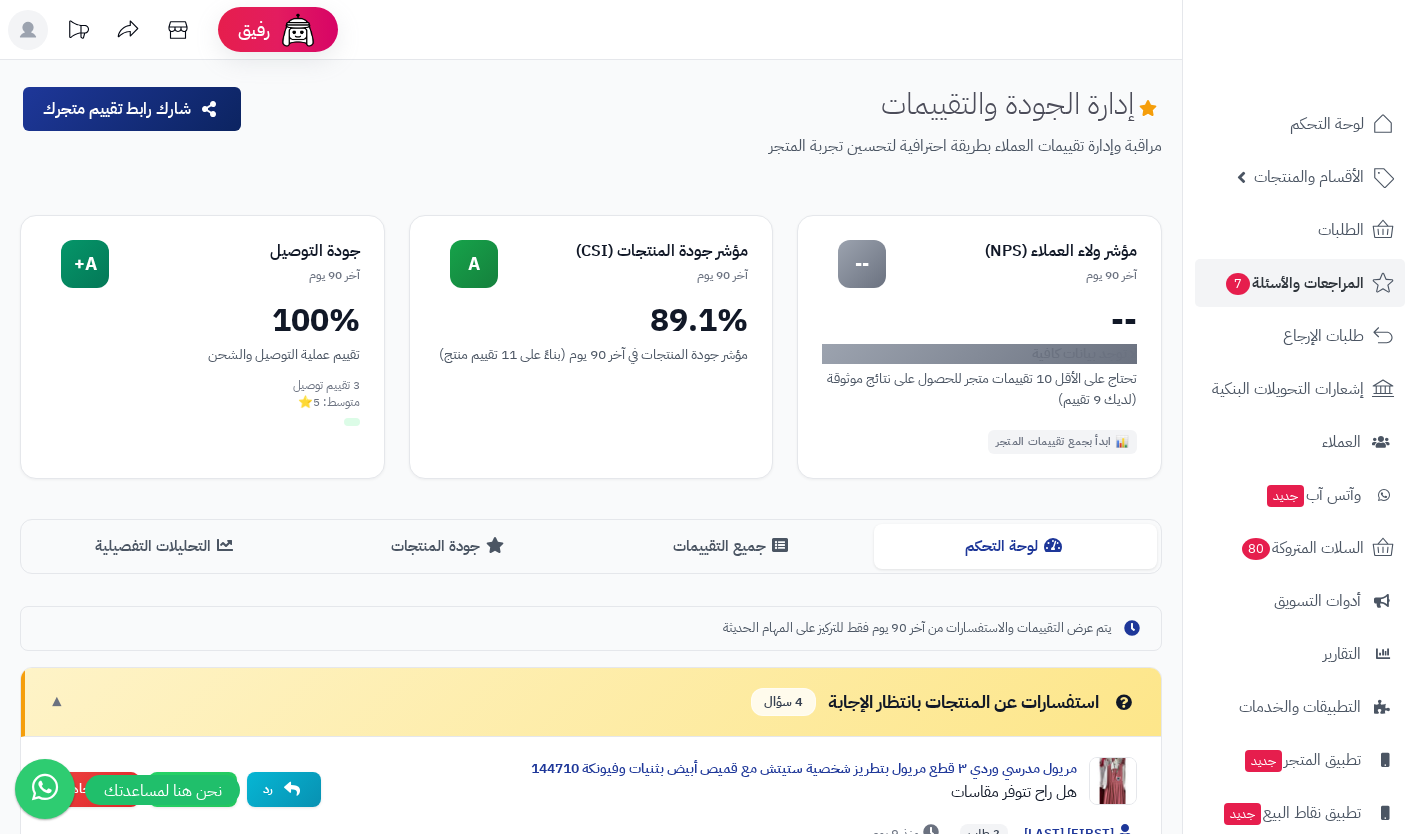 scroll, scrollTop: 0, scrollLeft: 0, axis: both 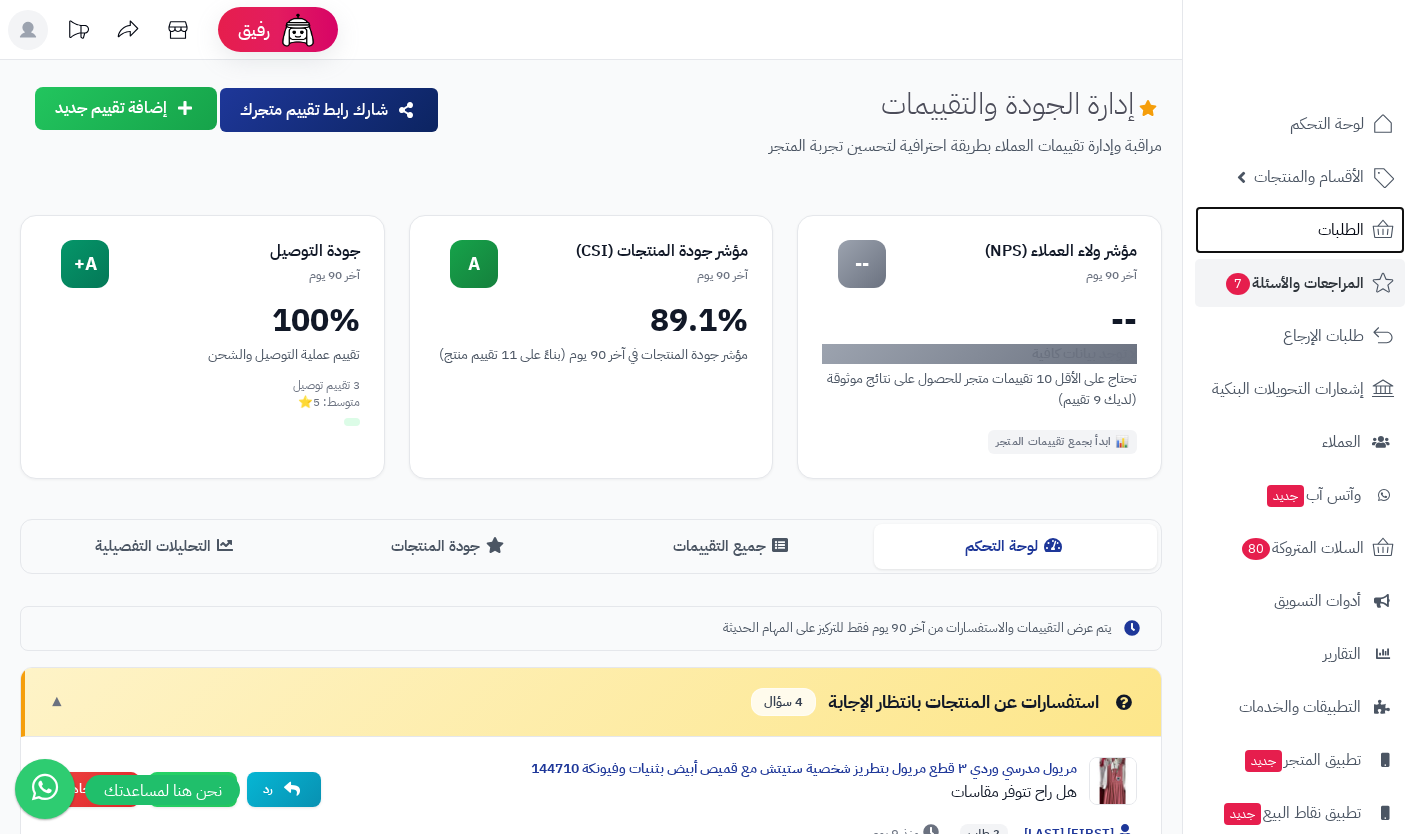 click on "الطلبات" at bounding box center [1341, 230] 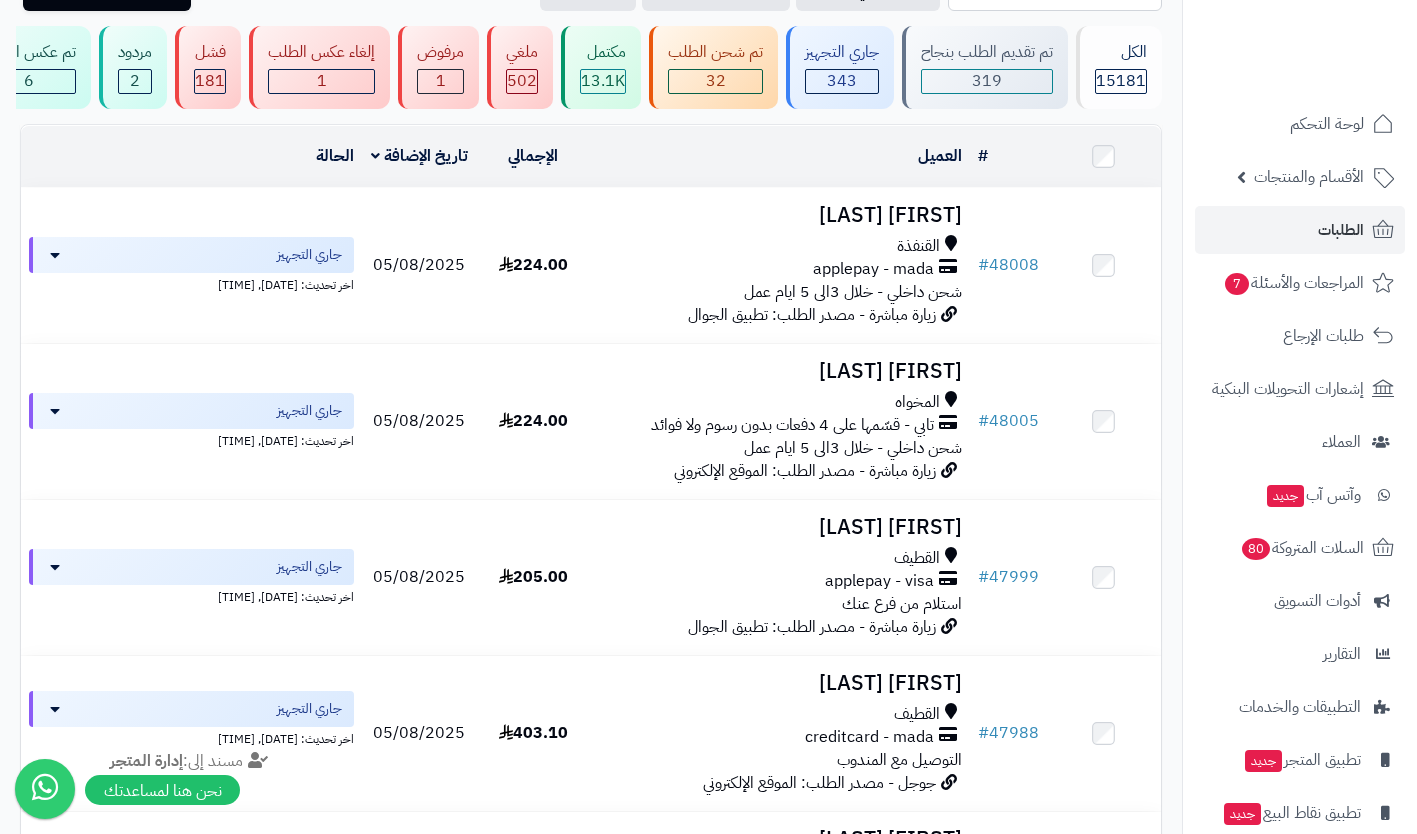 scroll, scrollTop: 0, scrollLeft: 0, axis: both 